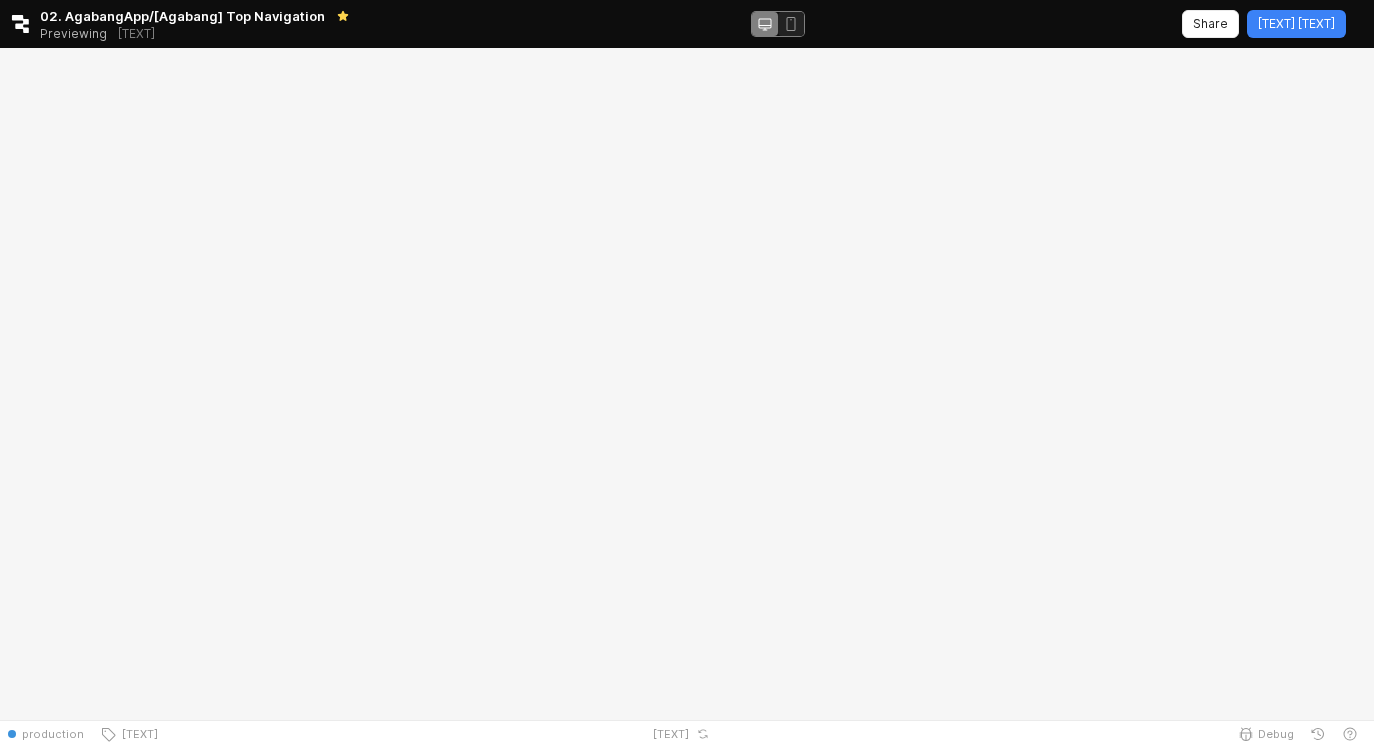 scroll, scrollTop: 0, scrollLeft: 0, axis: both 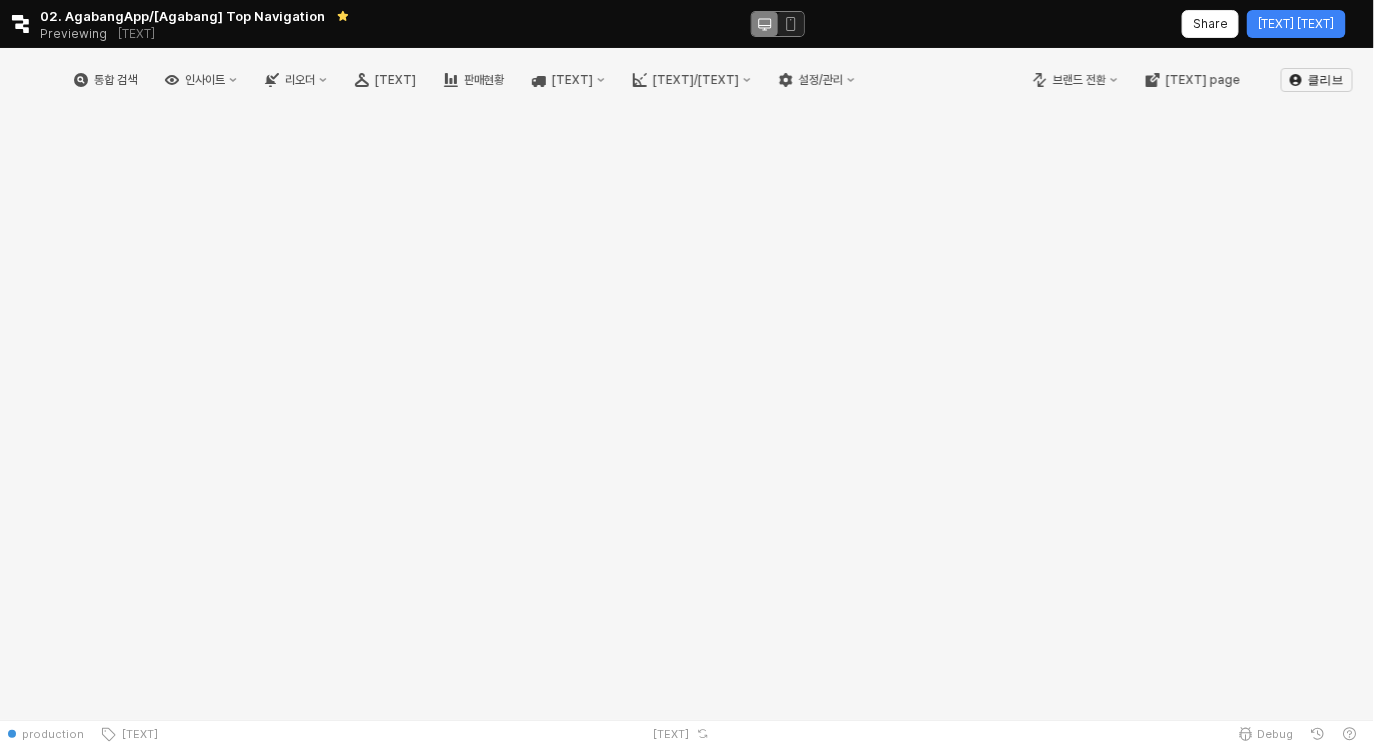 click on "통합 검색 인사이트 리오더 아이템맵 판매현황 입출고현황 시즌기획/리뷰 설정/관리" at bounding box center (464, 80) 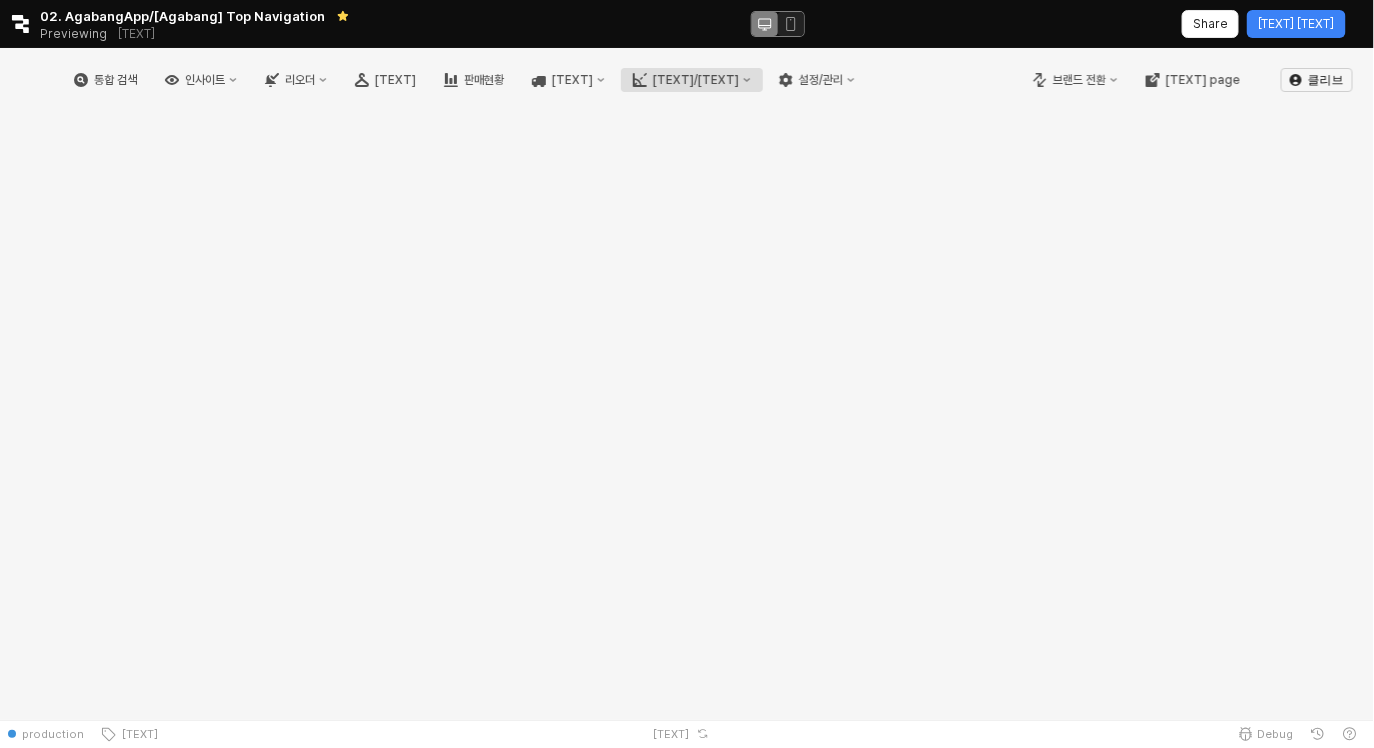click on "[TEXT]/[TEXT]" at bounding box center (696, 80) 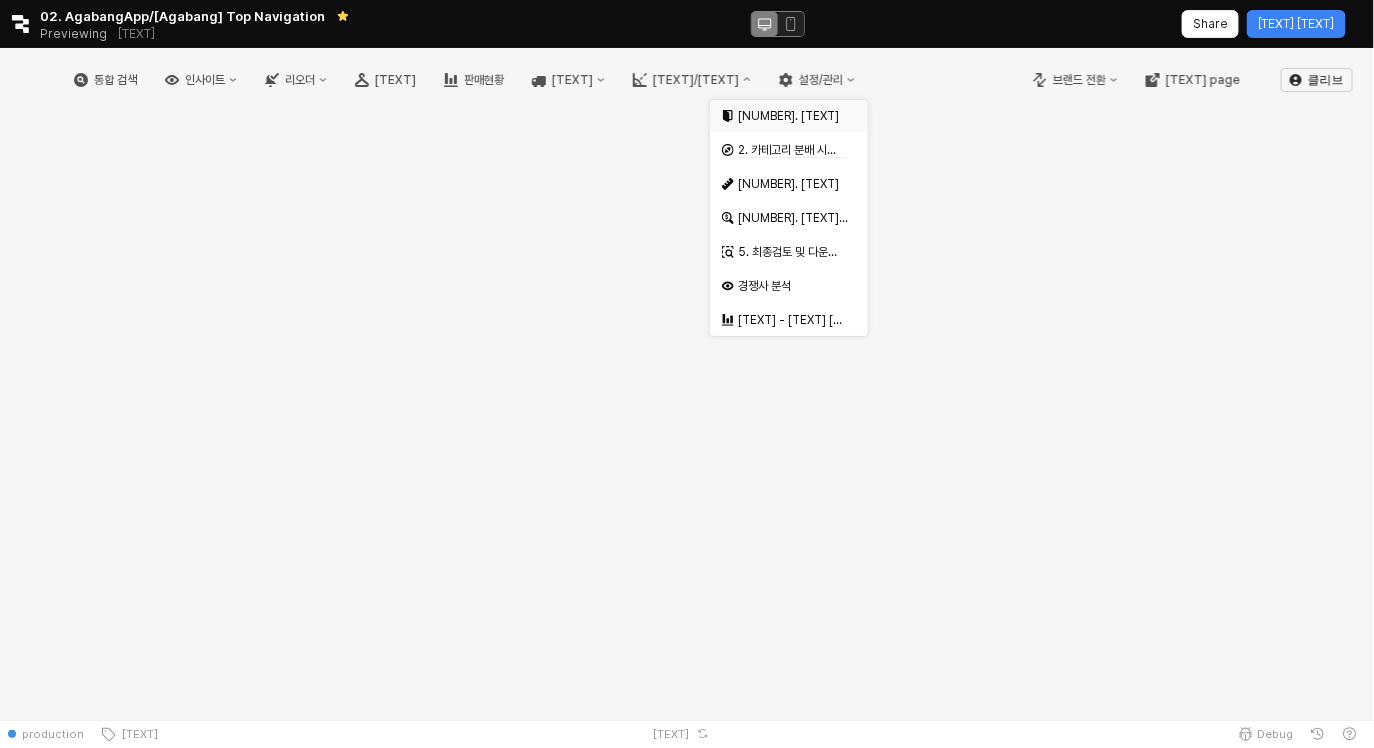 click on "[NUMBER]. [TEXT]" at bounding box center (791, 116) 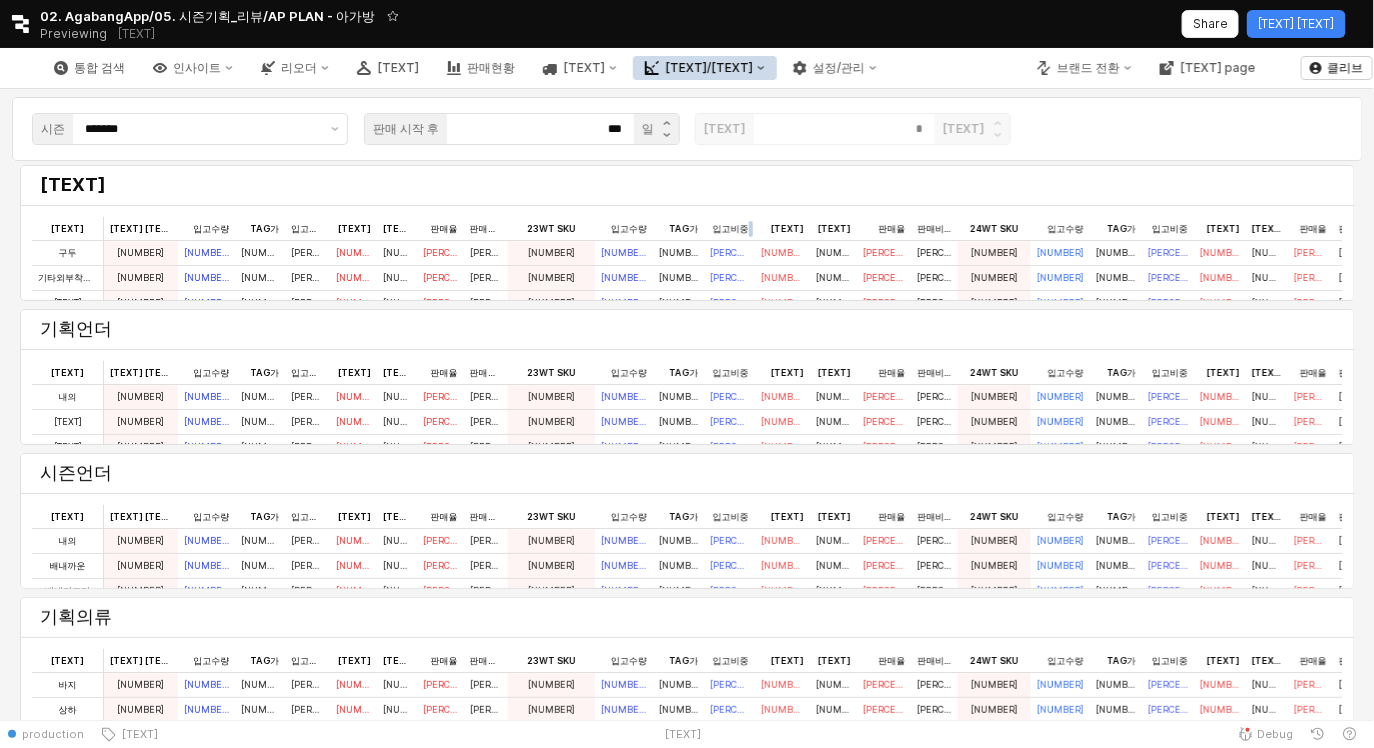 scroll, scrollTop: 260, scrollLeft: 0, axis: vertical 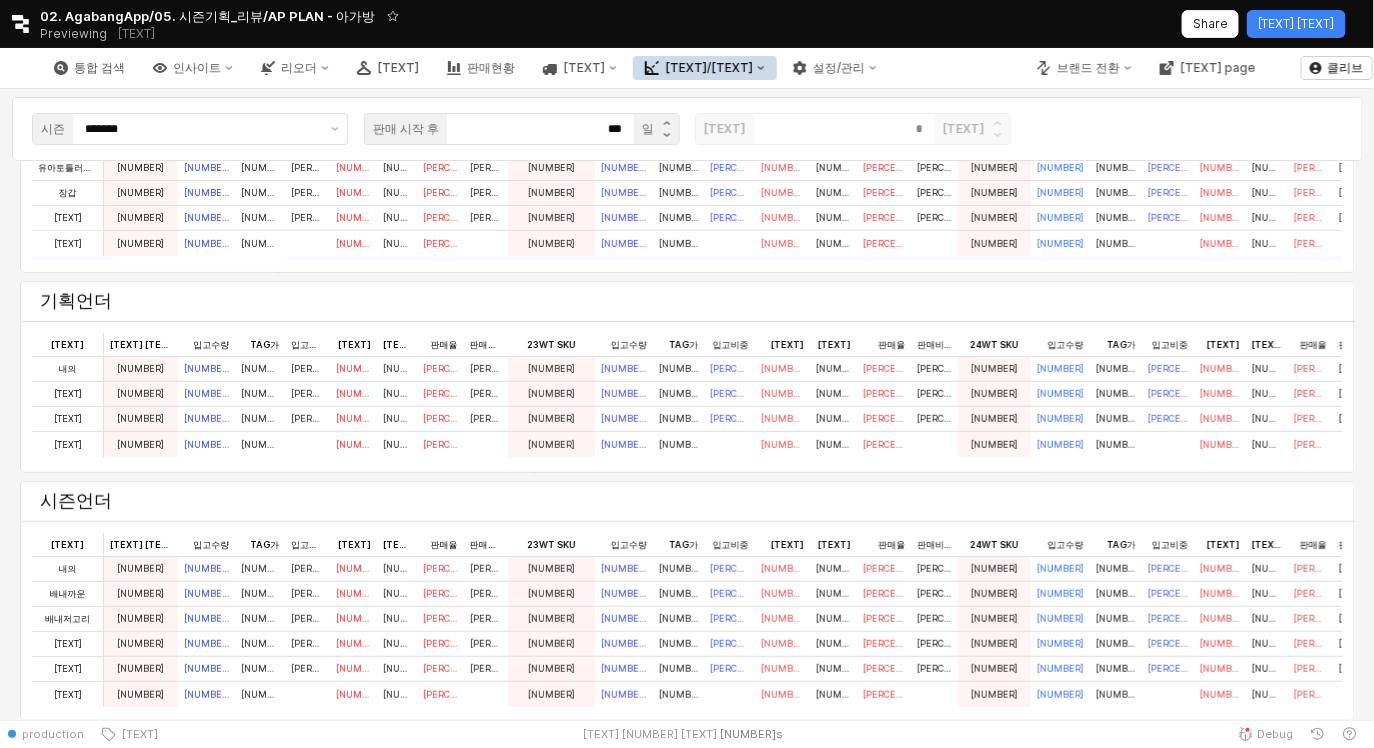 click on "[TEXT]/[TEXT]" at bounding box center (709, 68) 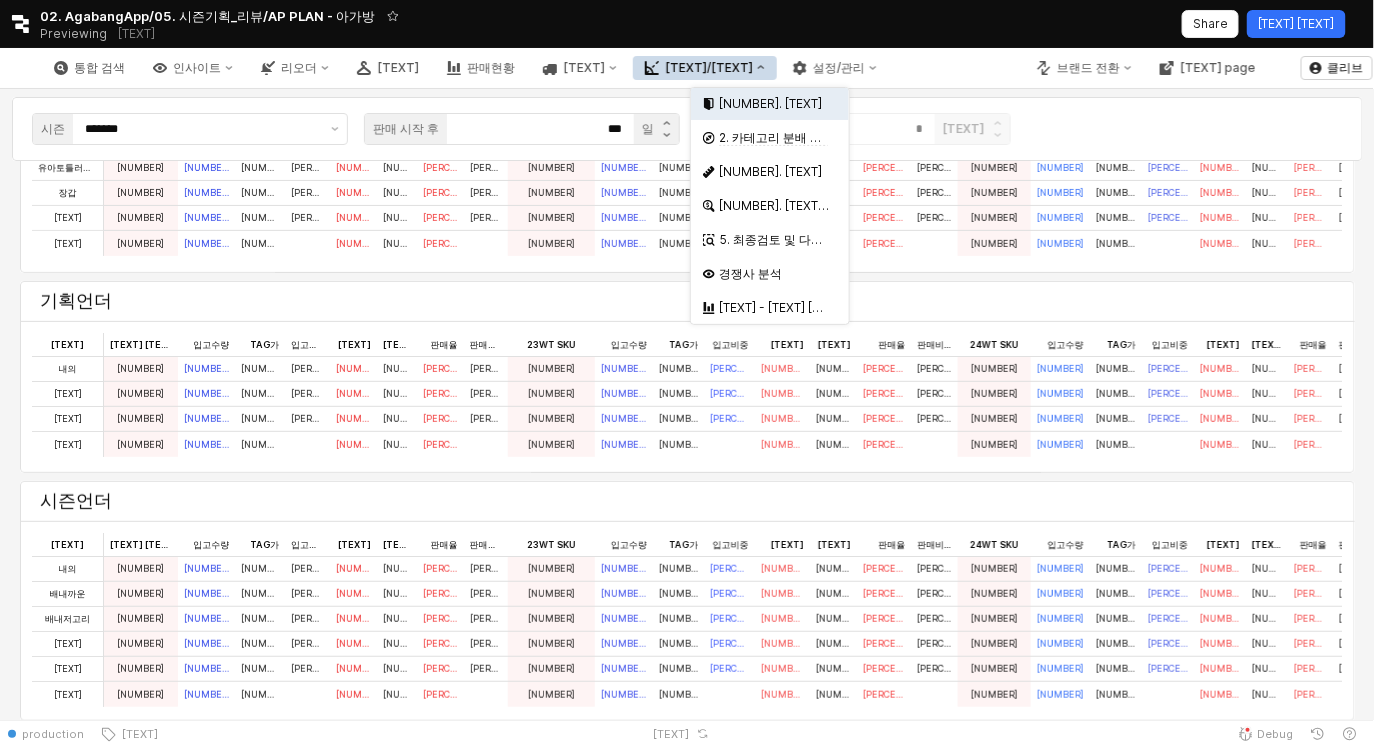 click on "[TEXT] [TEXT]" at bounding box center (1296, 24) 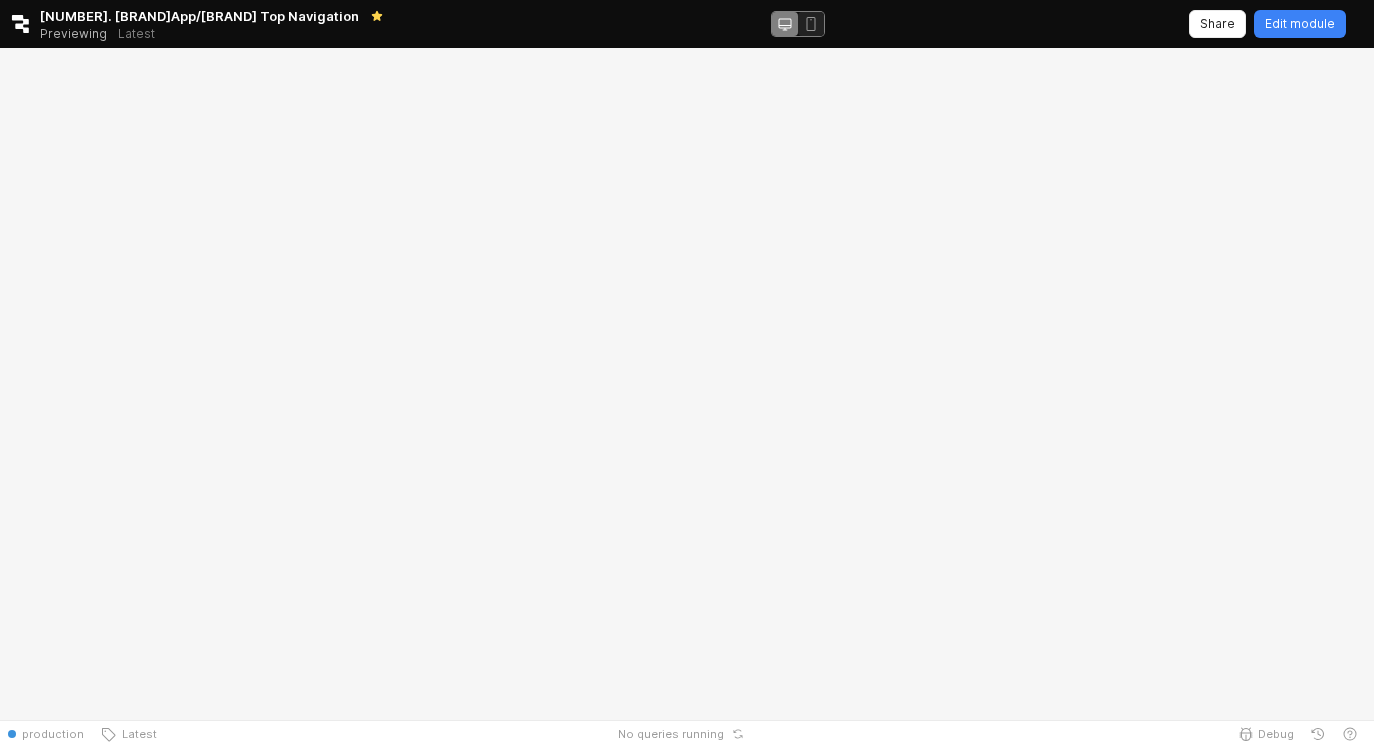 scroll, scrollTop: 0, scrollLeft: 0, axis: both 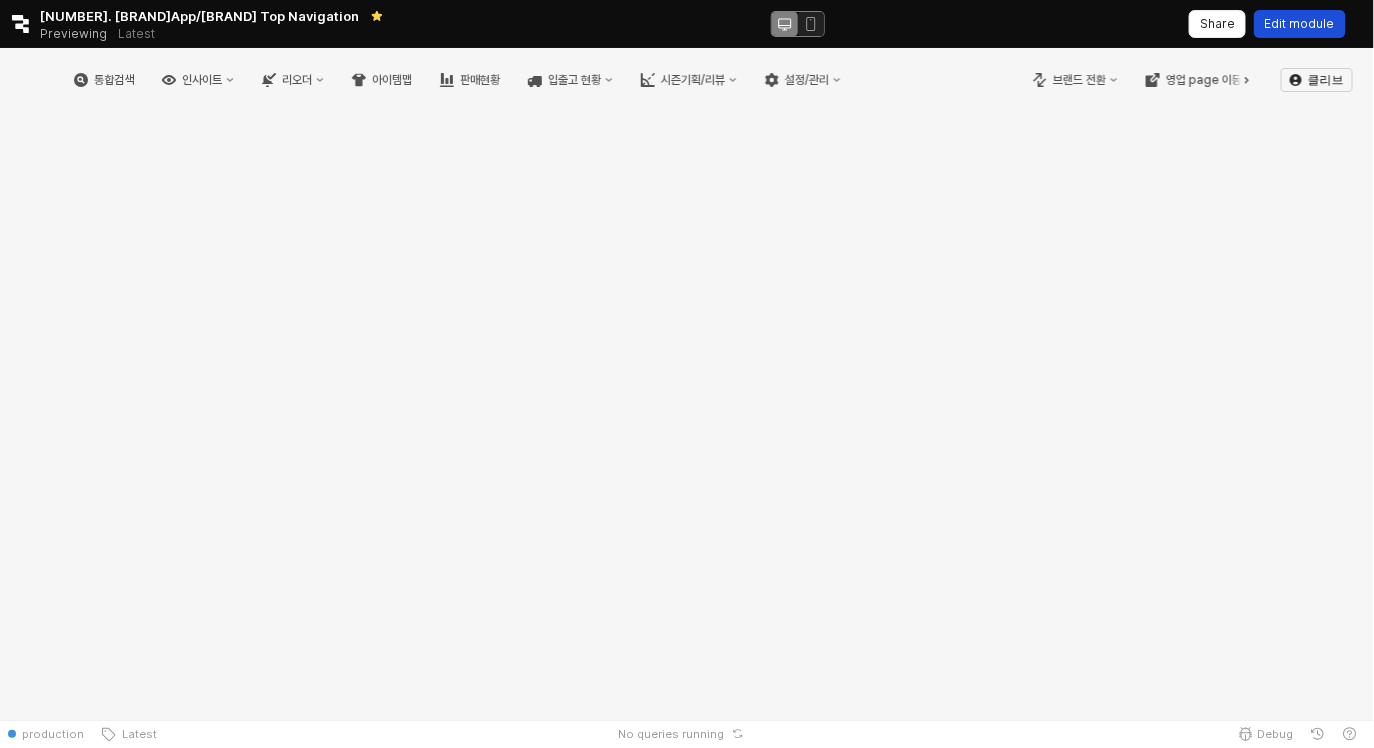 click on "Edit module" at bounding box center (1300, 24) 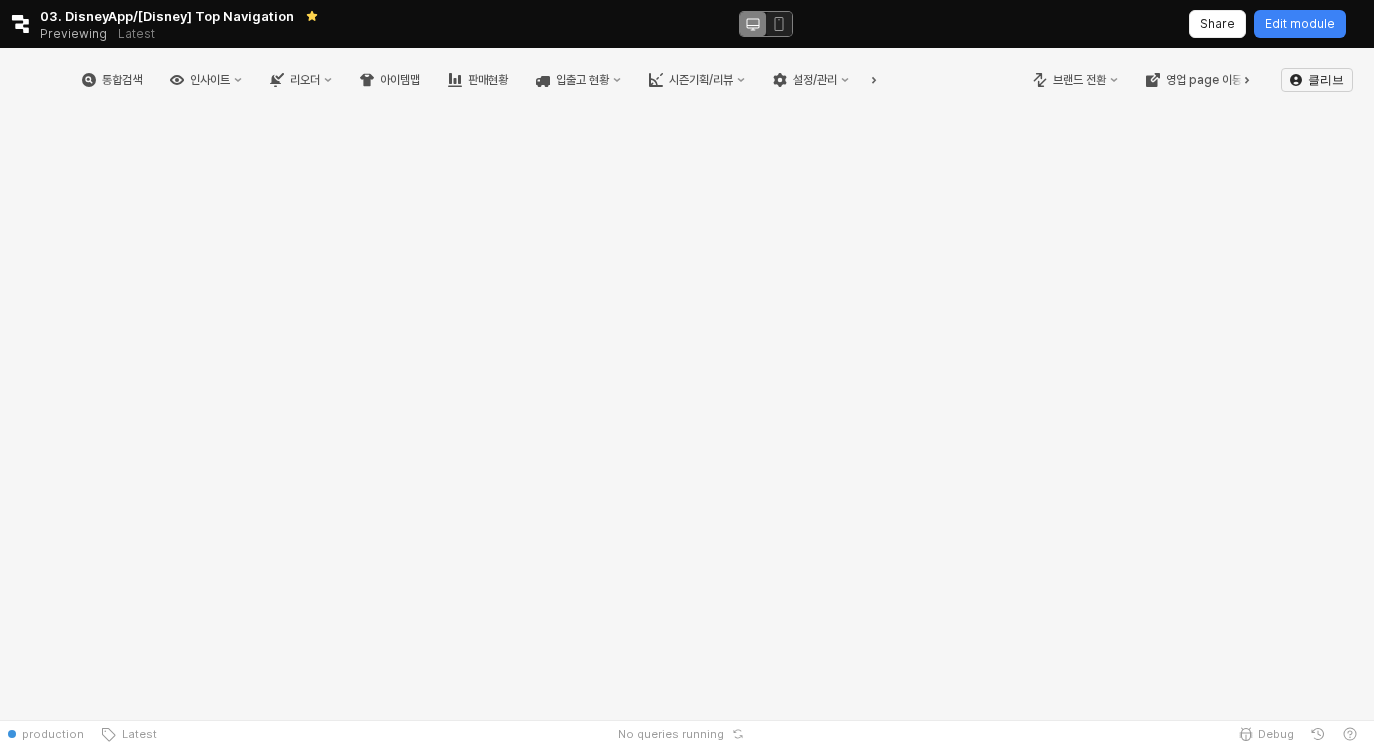 scroll, scrollTop: 0, scrollLeft: 0, axis: both 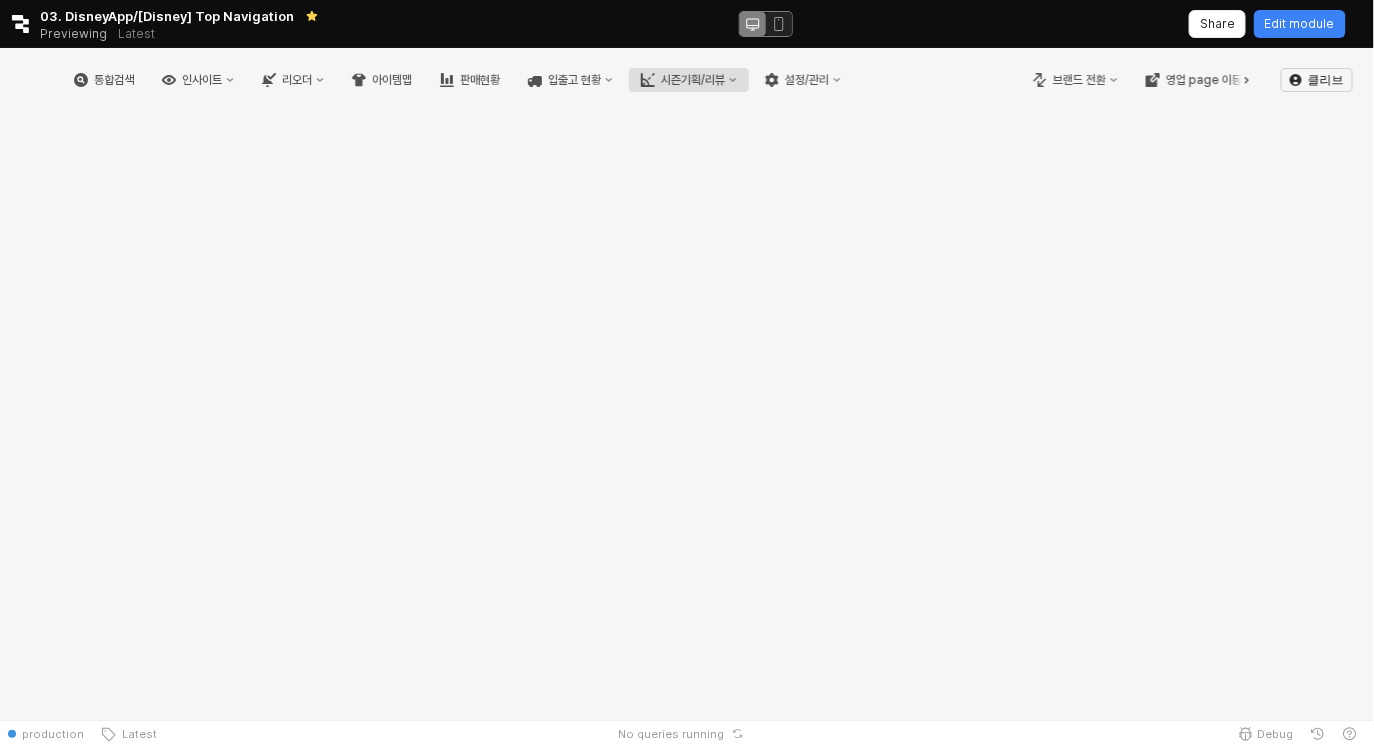click on "시즌기획/리뷰" at bounding box center [693, 80] 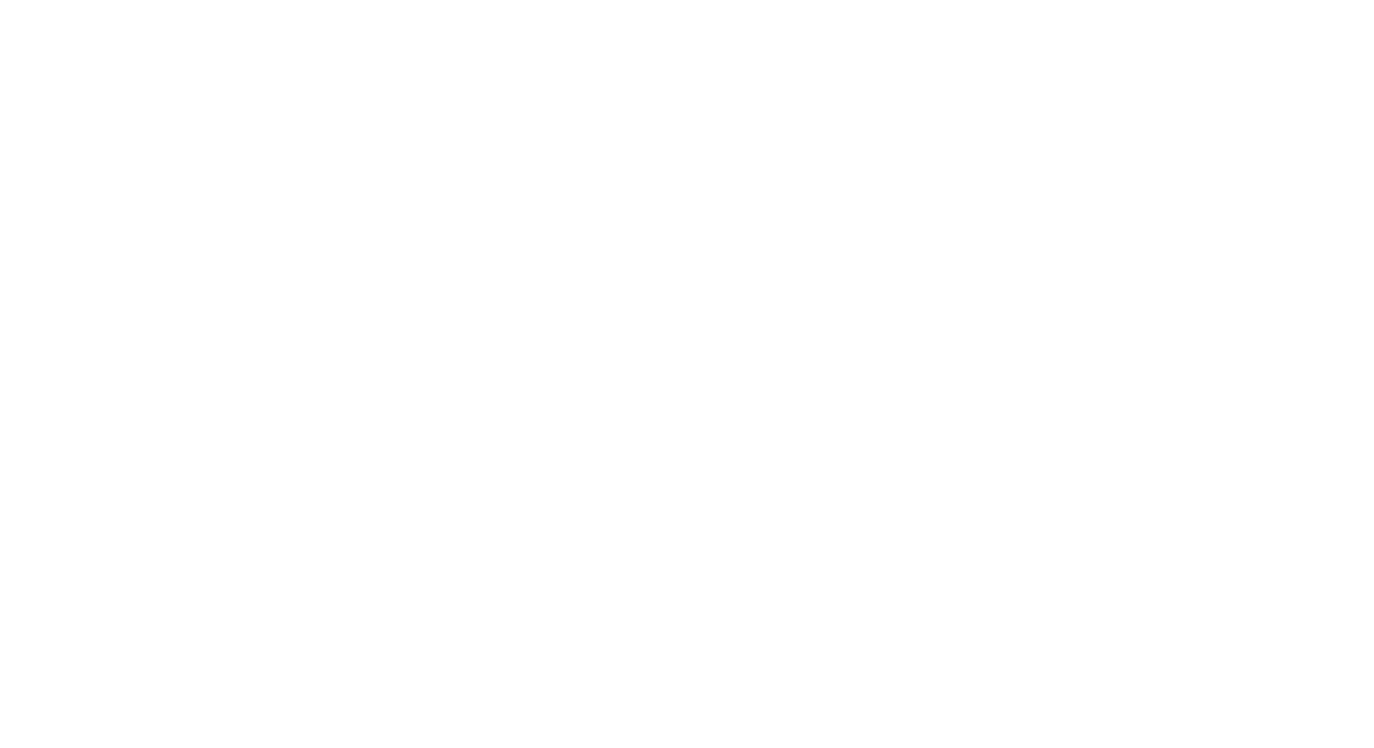 scroll, scrollTop: 0, scrollLeft: 0, axis: both 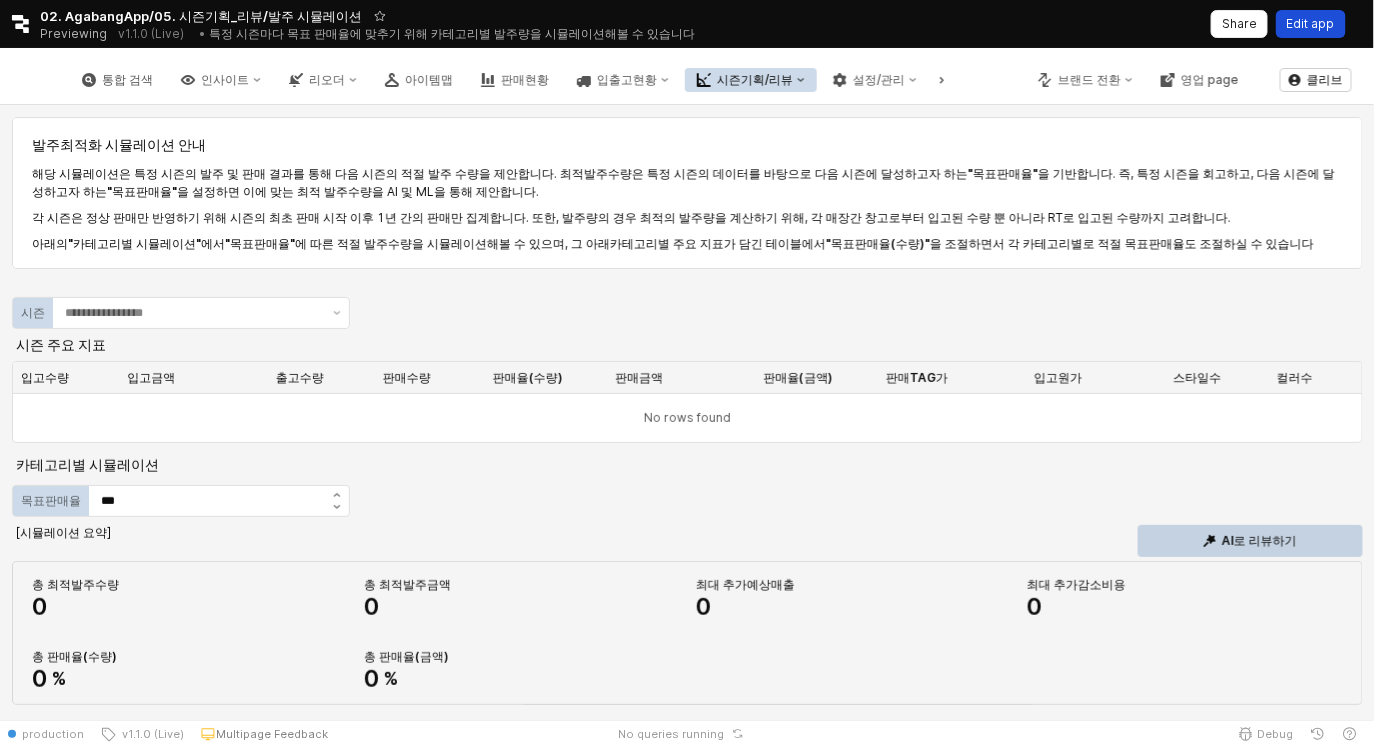 click on "Edit app" at bounding box center [1311, 24] 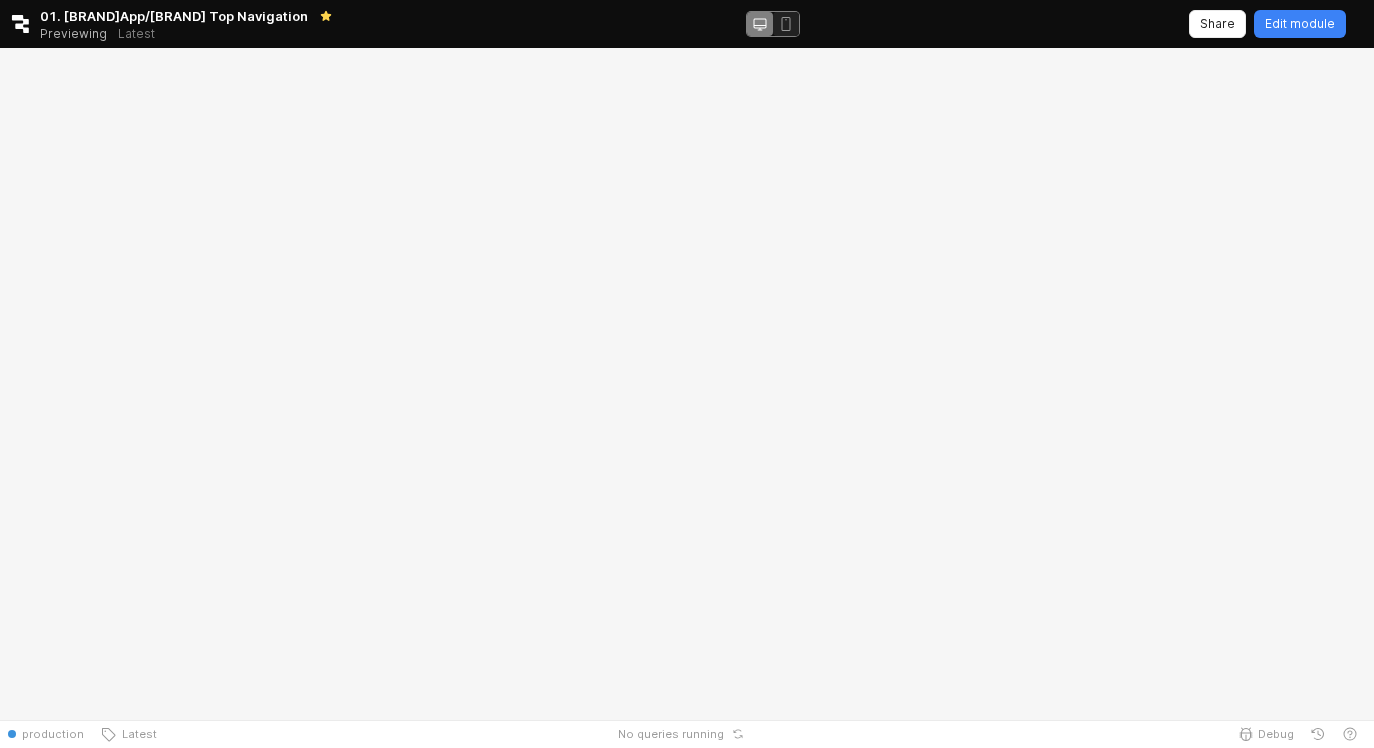 scroll, scrollTop: 0, scrollLeft: 0, axis: both 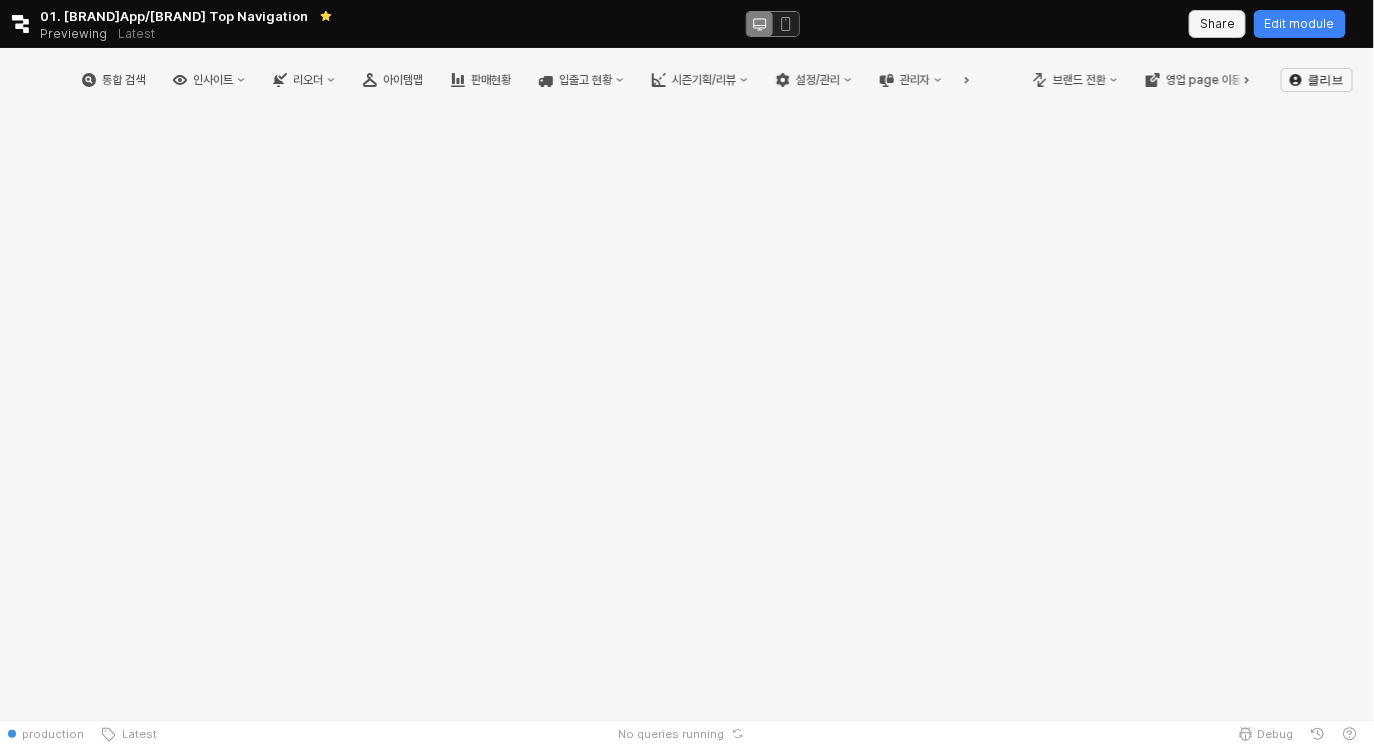 click on "Share Edit module" at bounding box center (1273, 24) 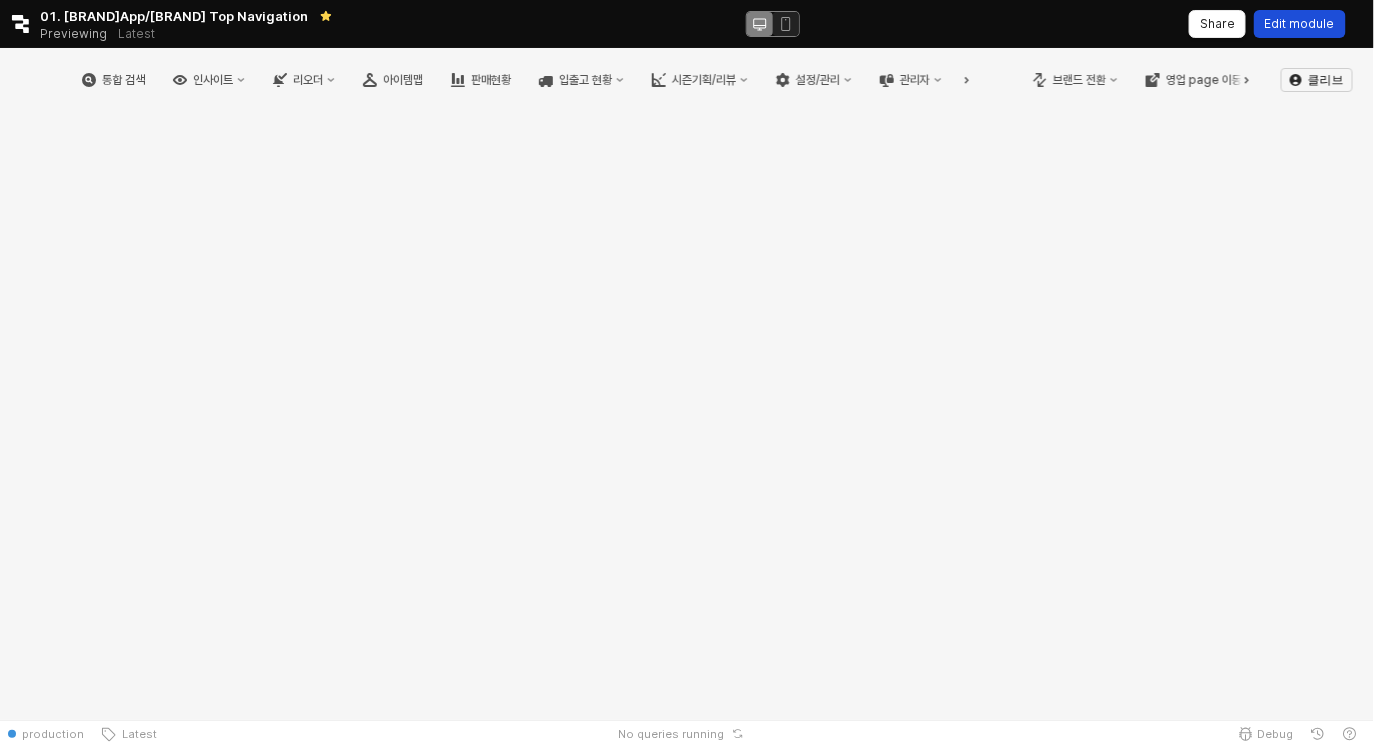 click on "Edit module" at bounding box center (1300, 24) 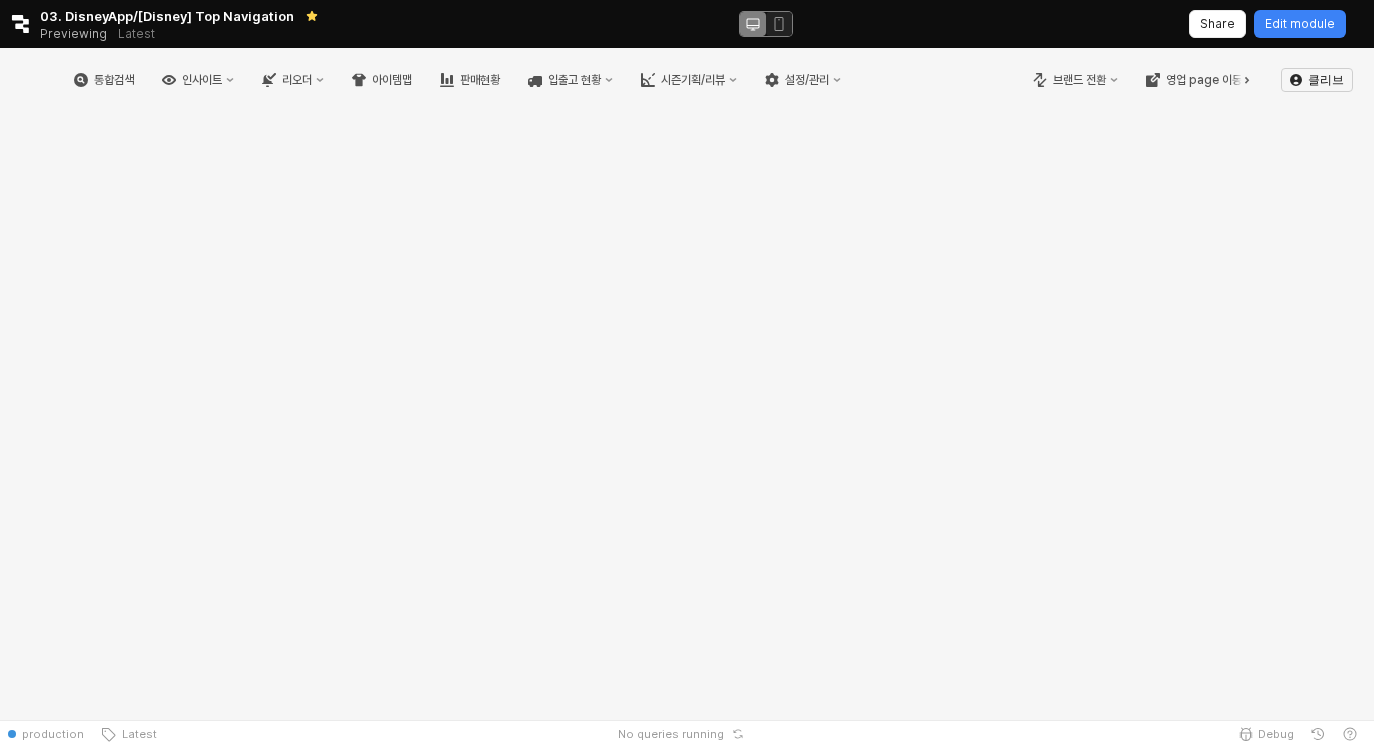 scroll, scrollTop: 0, scrollLeft: 0, axis: both 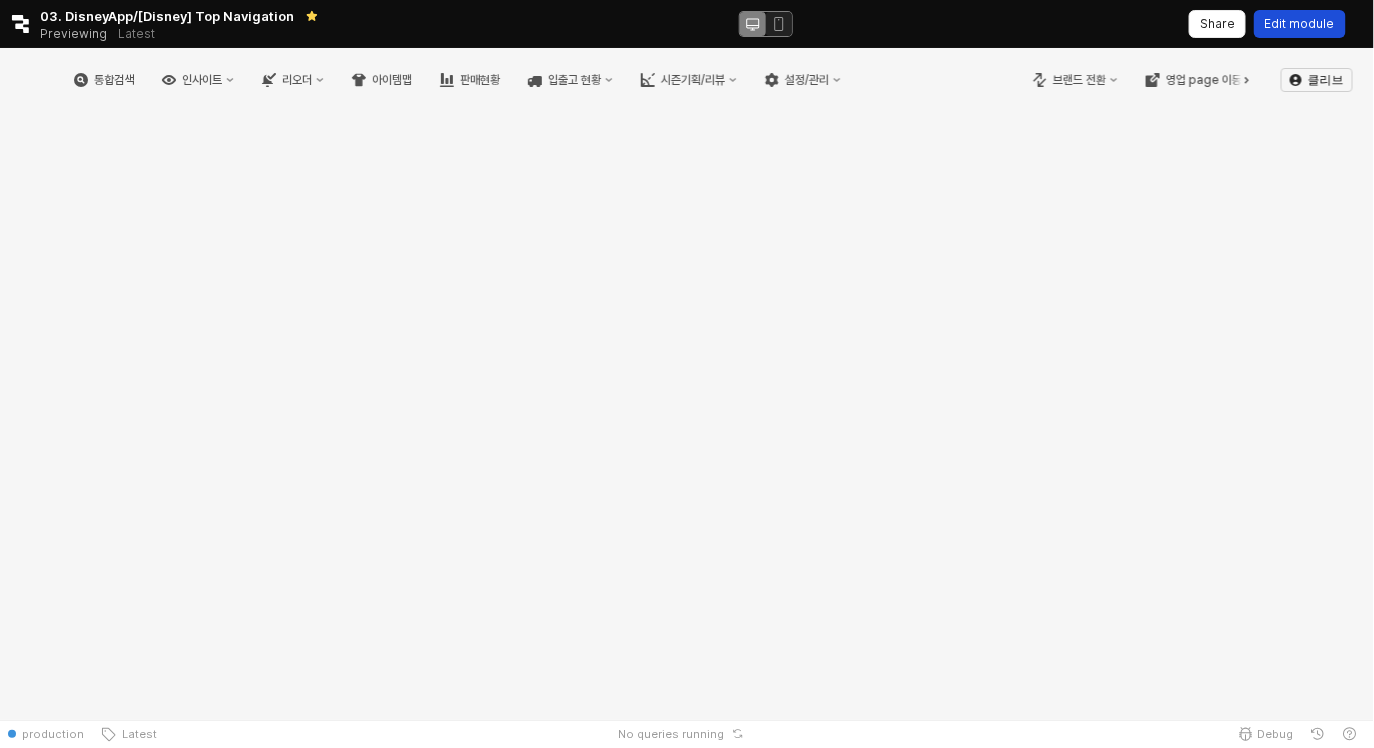 click on "[TEXT] [TEXT]" at bounding box center [1300, 24] 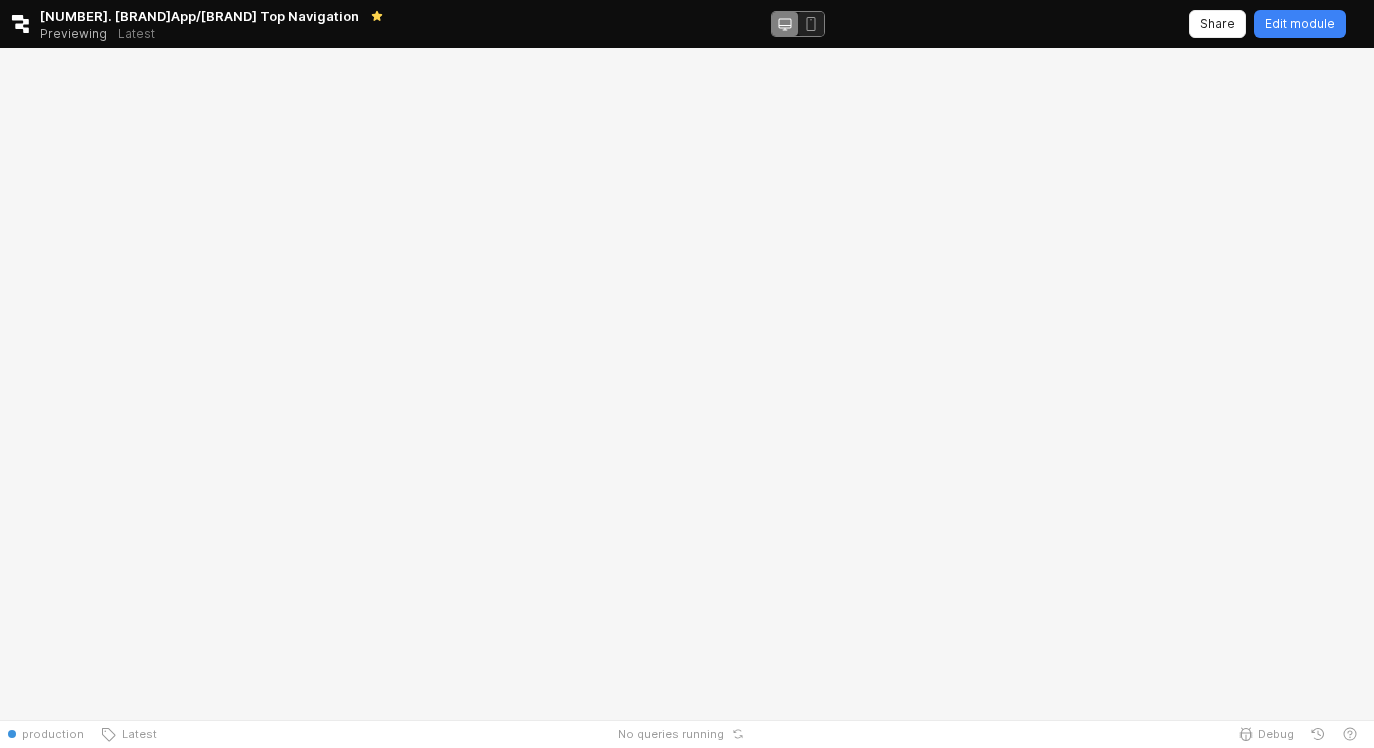 scroll, scrollTop: 0, scrollLeft: 0, axis: both 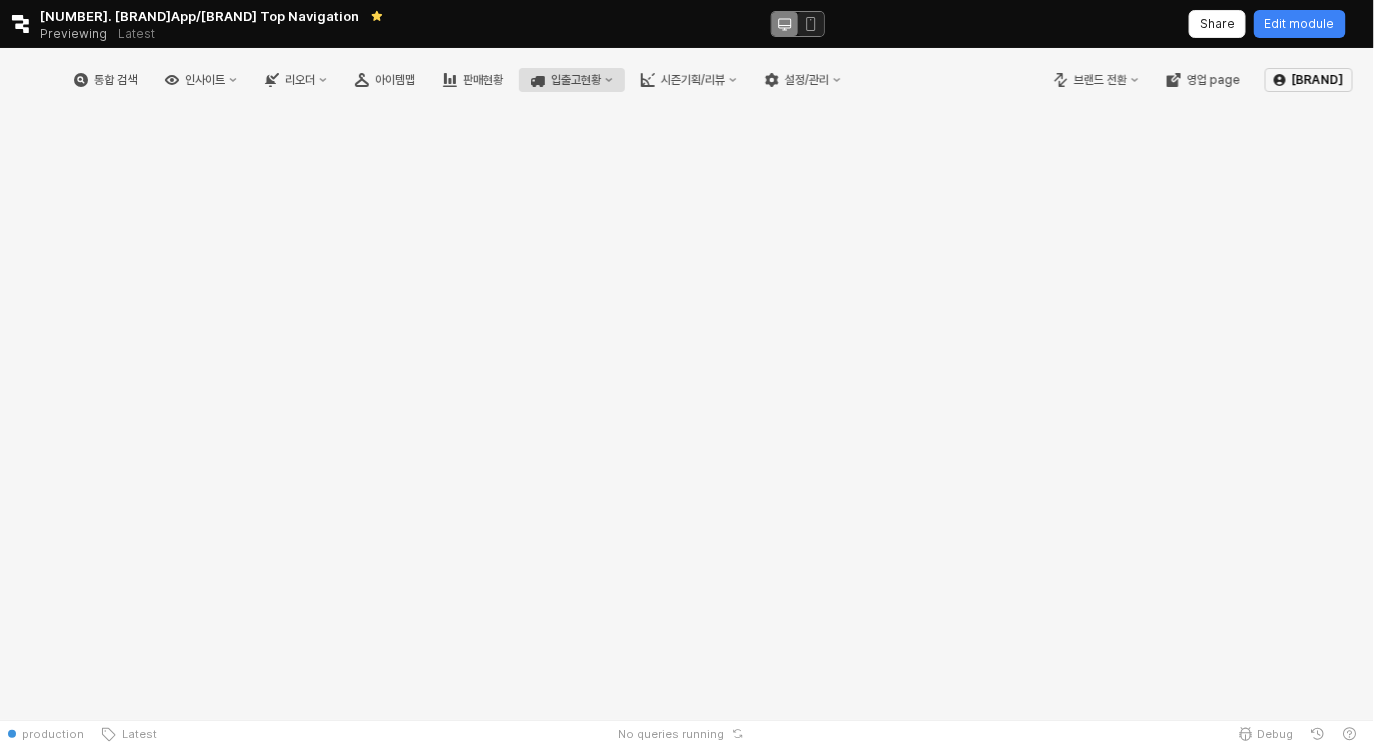 click on "입출고현황" at bounding box center (572, 80) 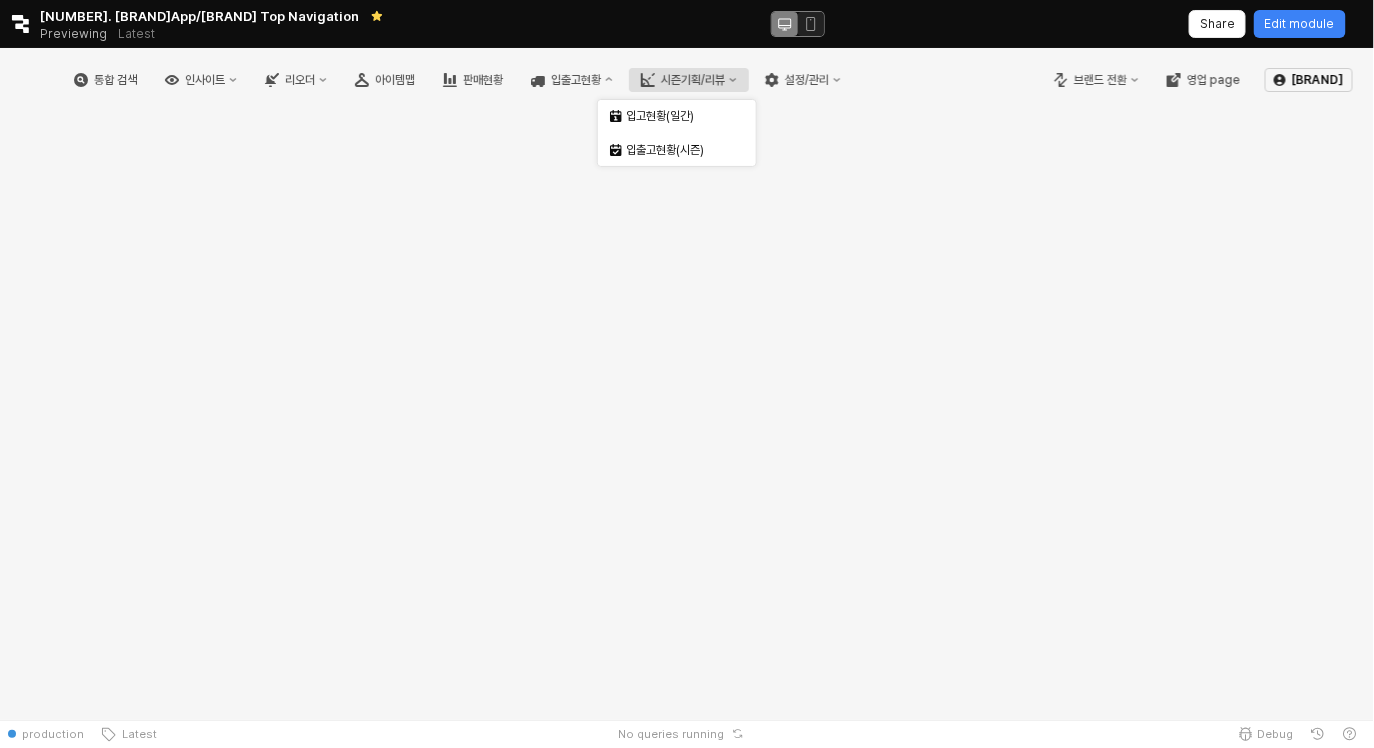 click on "시즌기획/리뷰" at bounding box center (693, 80) 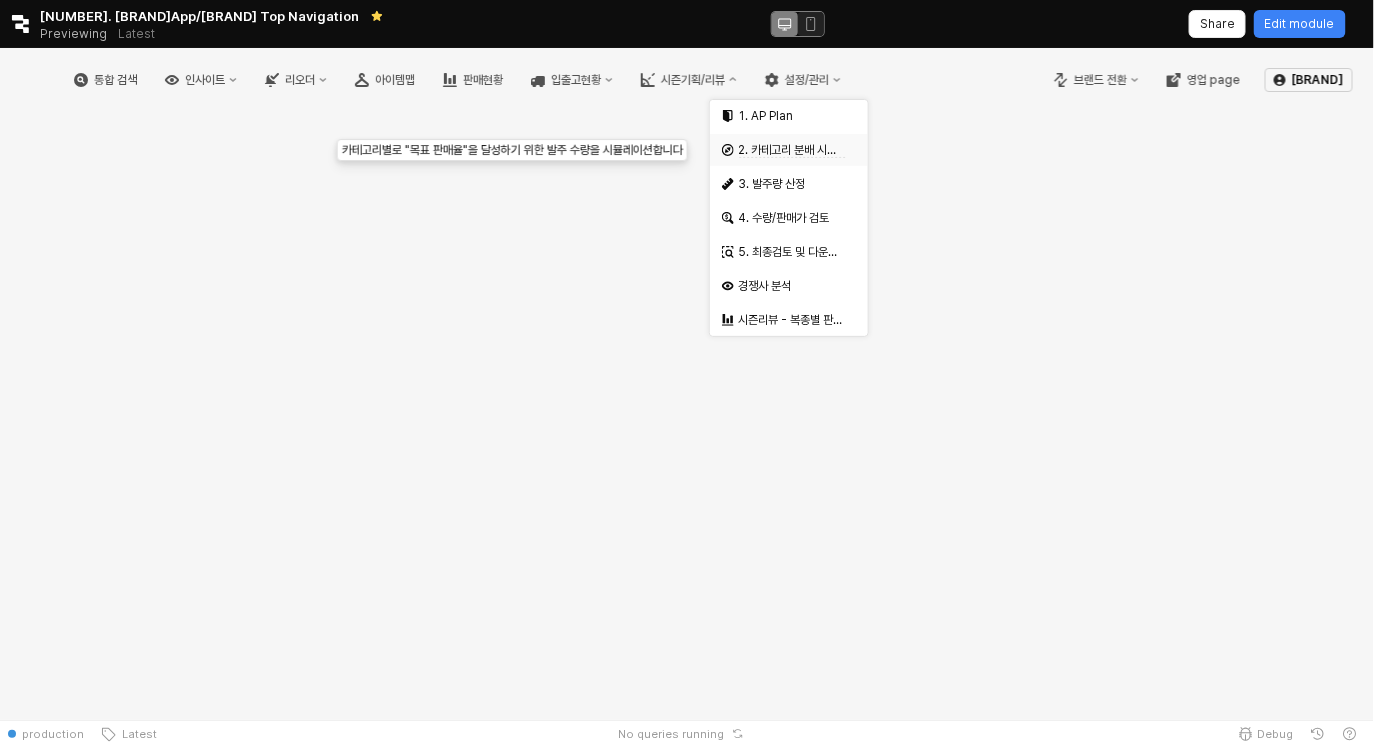 click on "2. 카테고리 분배 시뮬레이션" at bounding box center (784, 150) 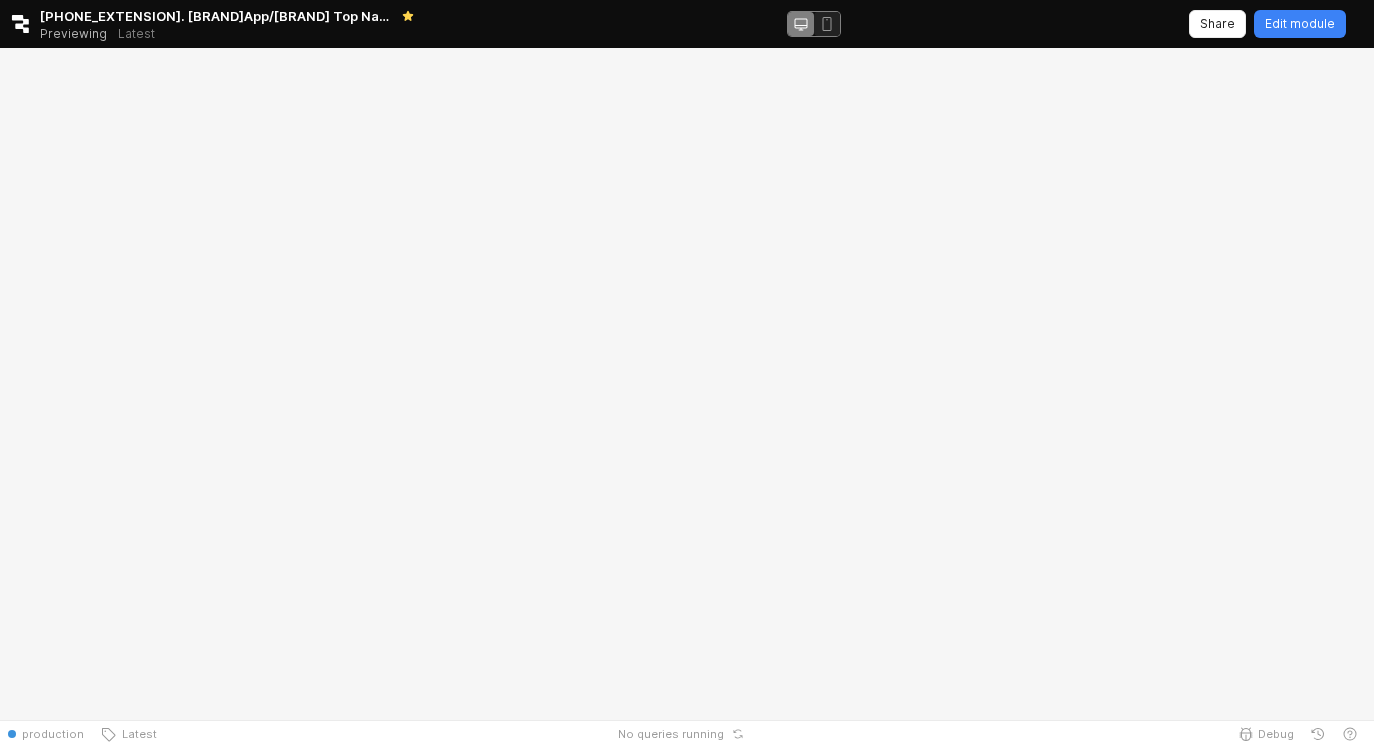 scroll, scrollTop: 0, scrollLeft: 0, axis: both 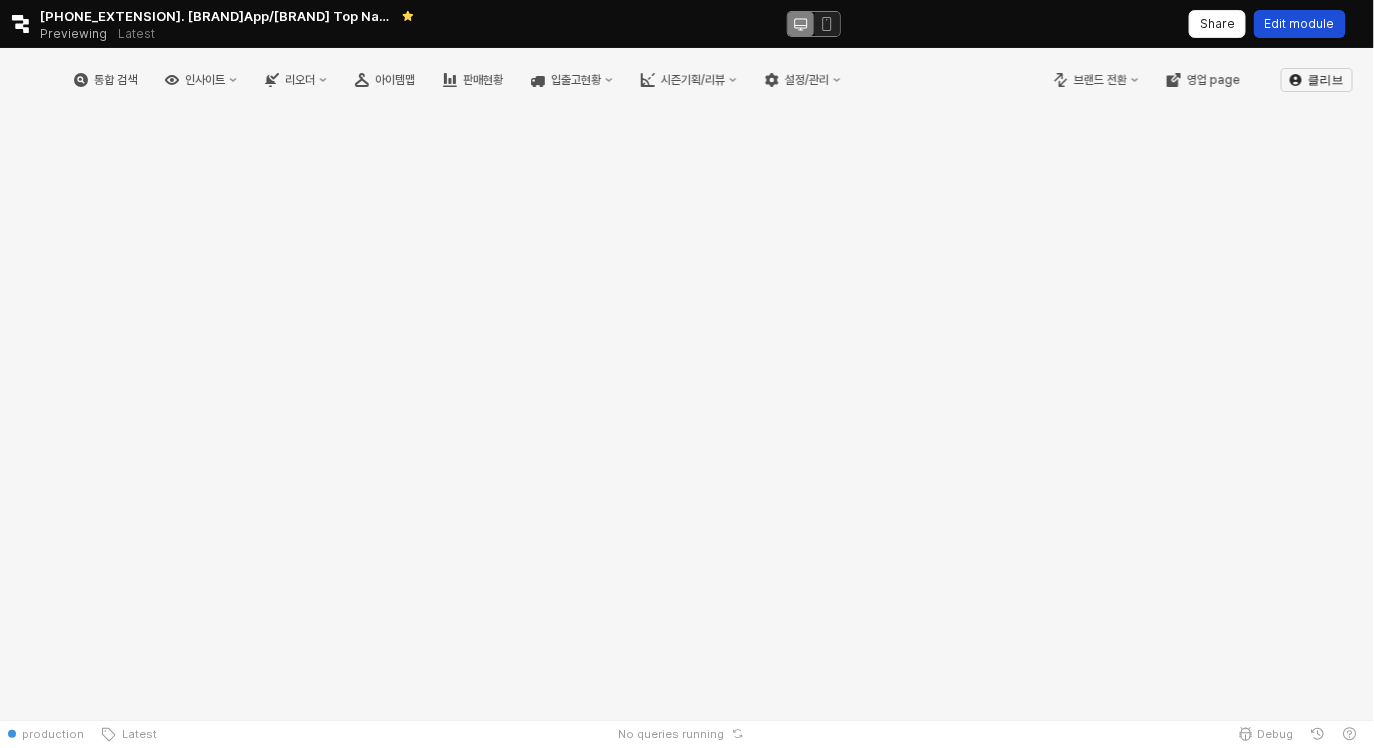 click on "Edit module" at bounding box center [1300, 24] 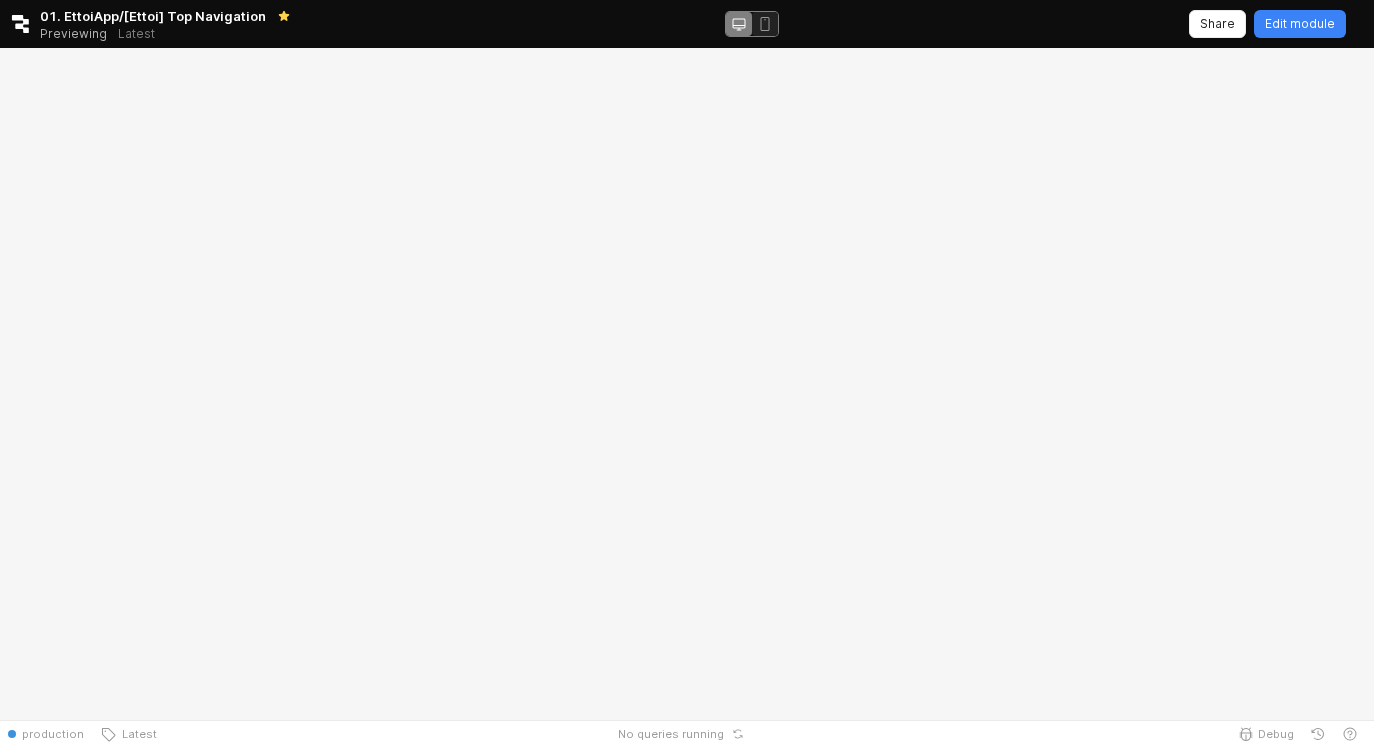 scroll, scrollTop: 0, scrollLeft: 0, axis: both 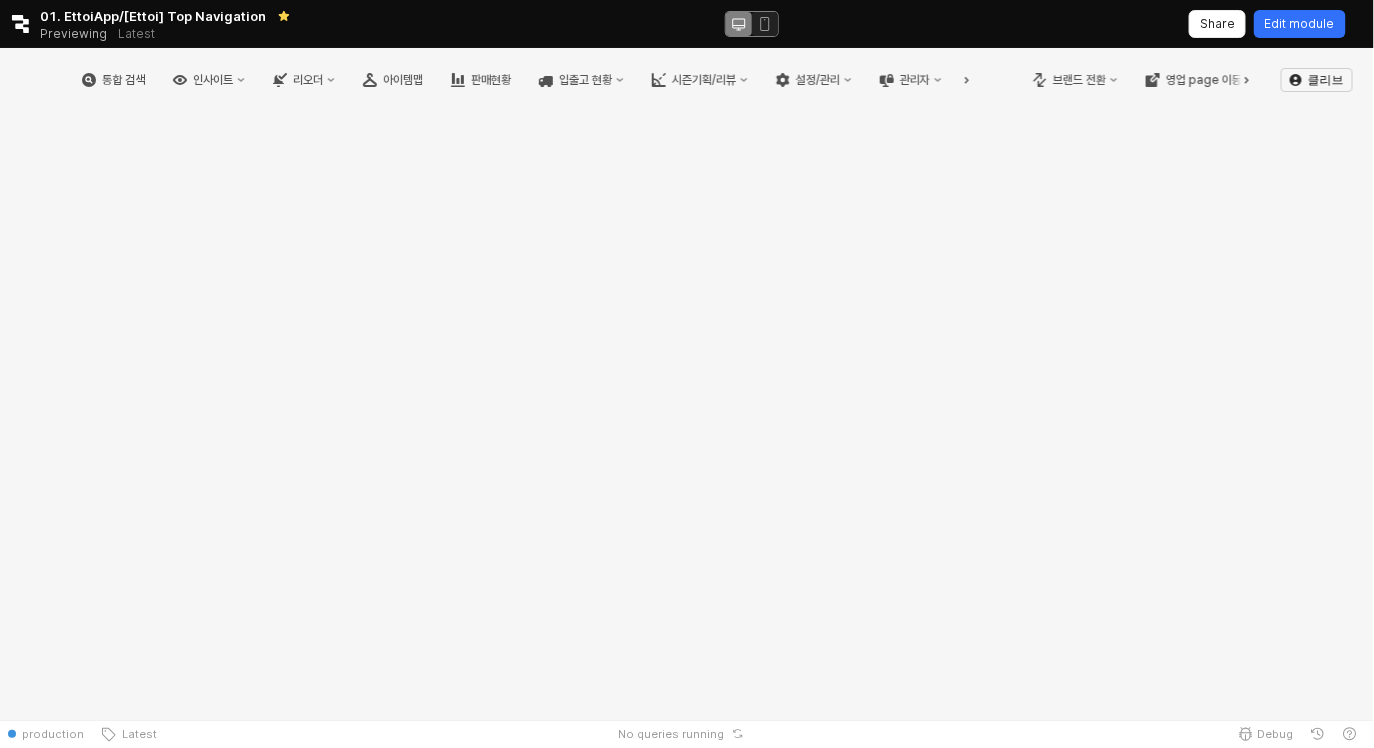 click on "[TEXT] [TEXT]" at bounding box center [1300, 24] 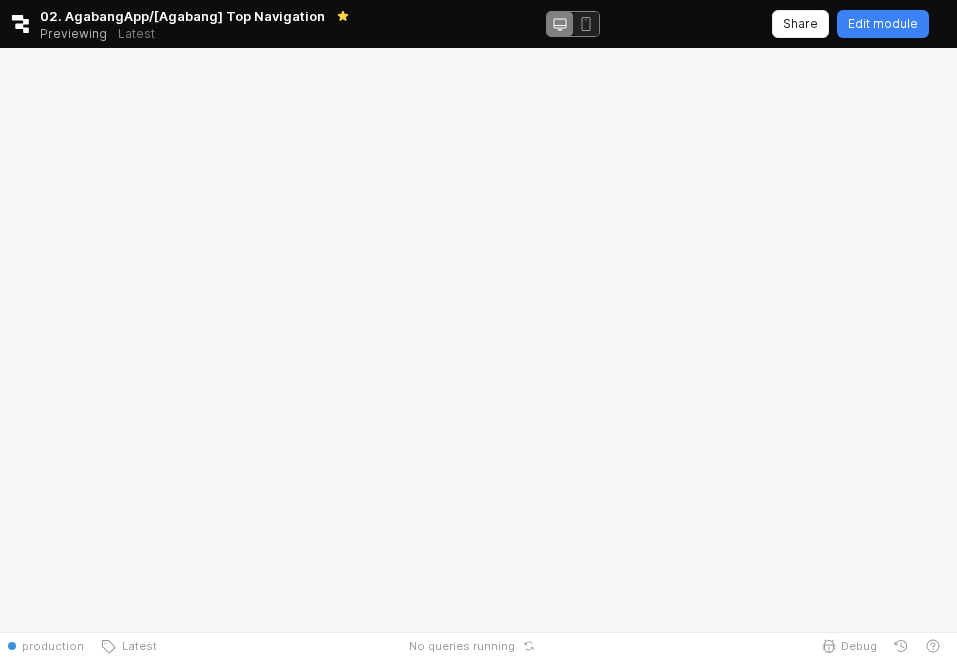 scroll, scrollTop: 0, scrollLeft: 0, axis: both 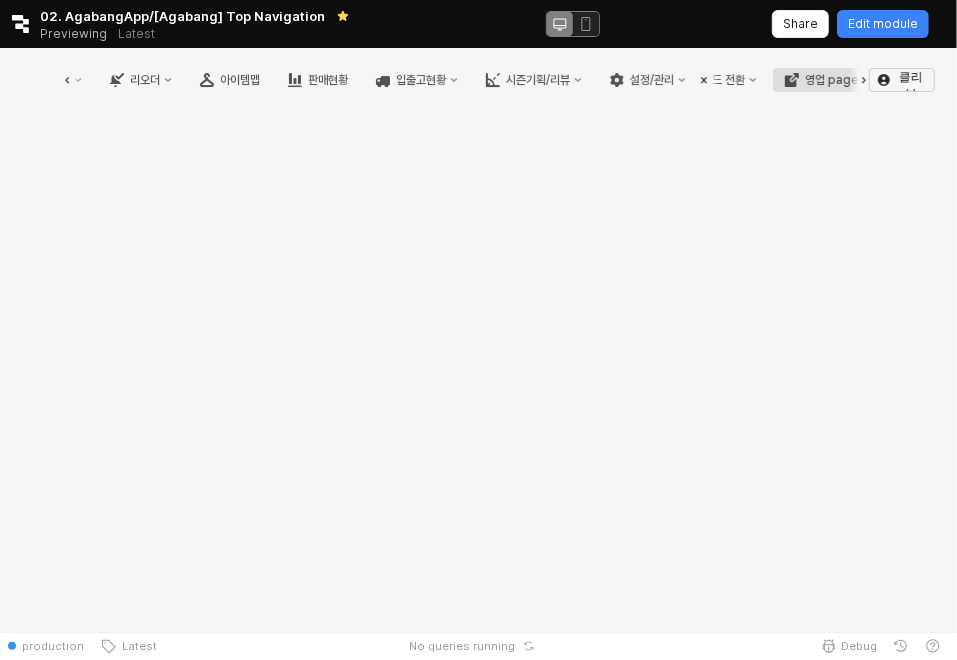 click at bounding box center (795, 77) 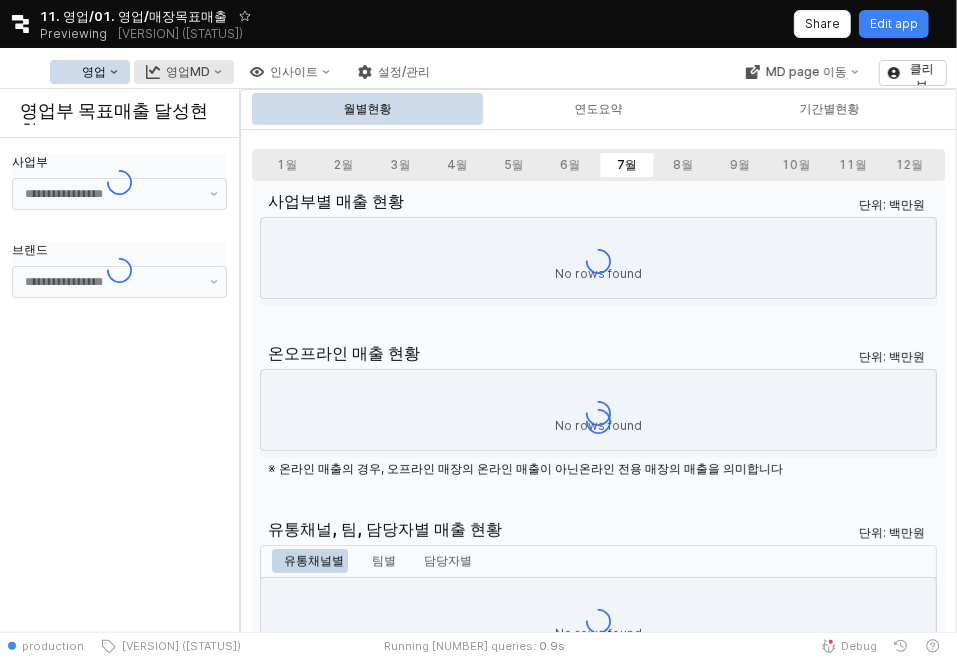 click on "영업MD" at bounding box center [188, 72] 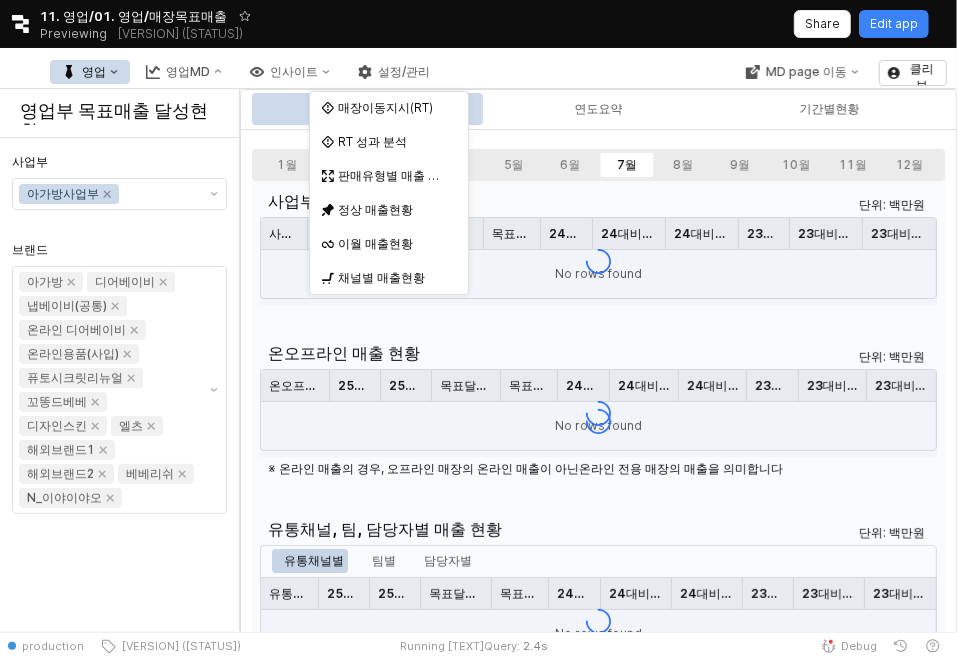 click on "영업" at bounding box center (90, 72) 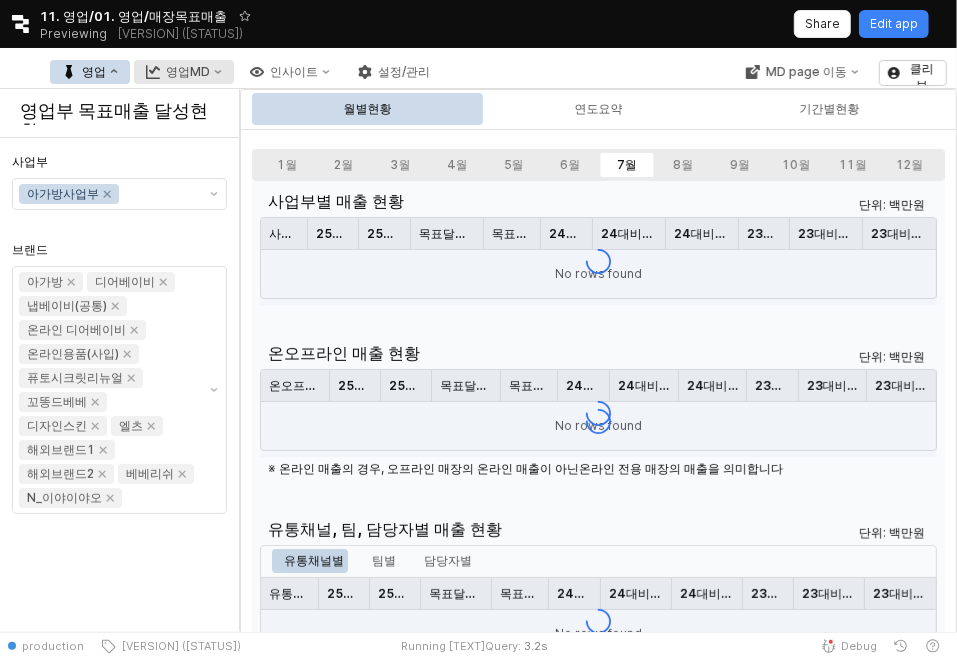 click on "영업MD" at bounding box center [184, 72] 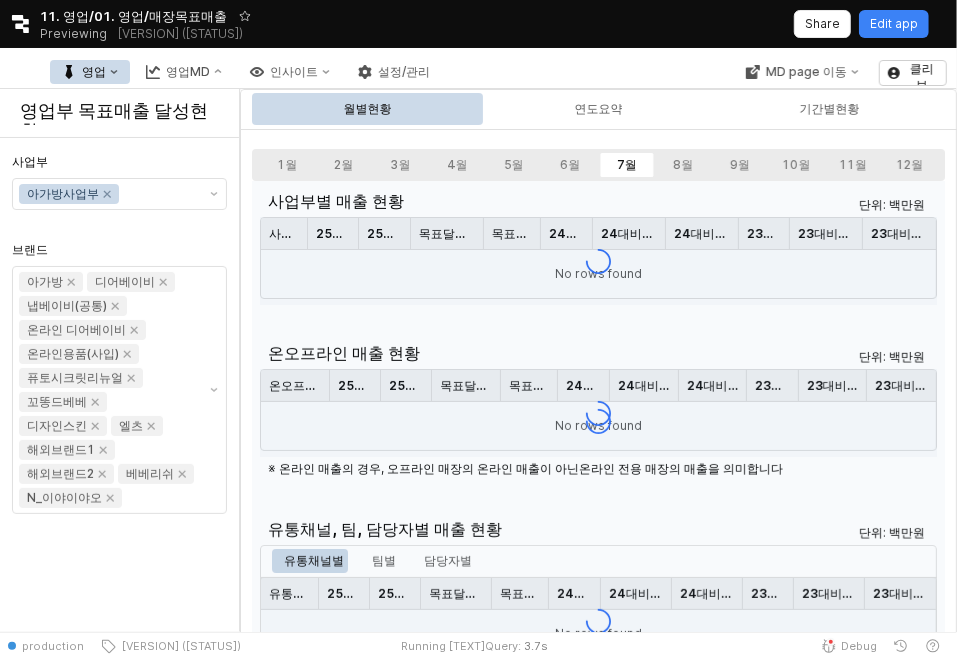 click on "영업" at bounding box center (90, 72) 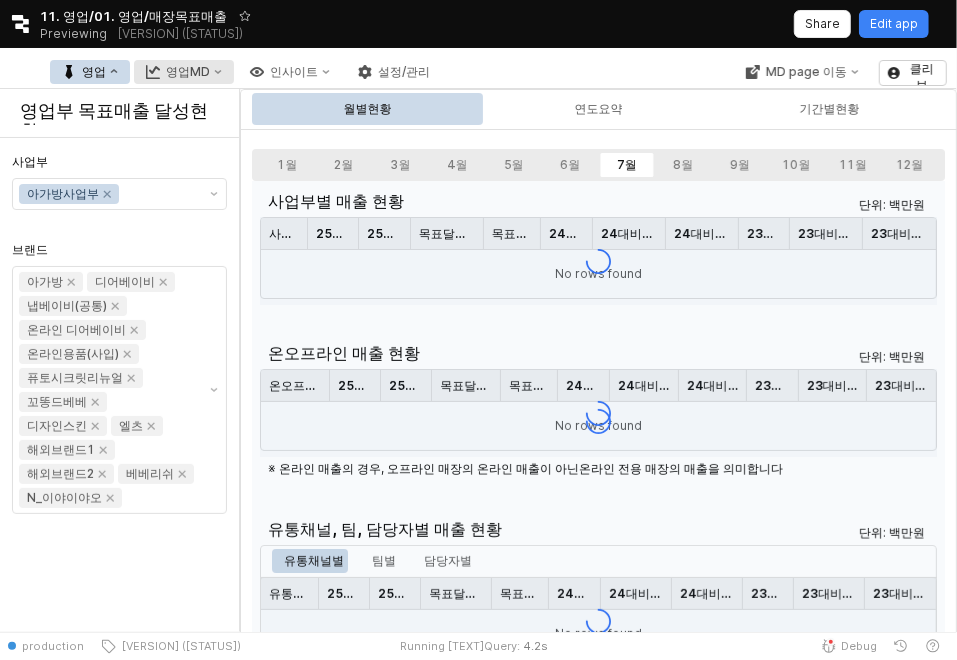 click on "영업MD" at bounding box center [184, 72] 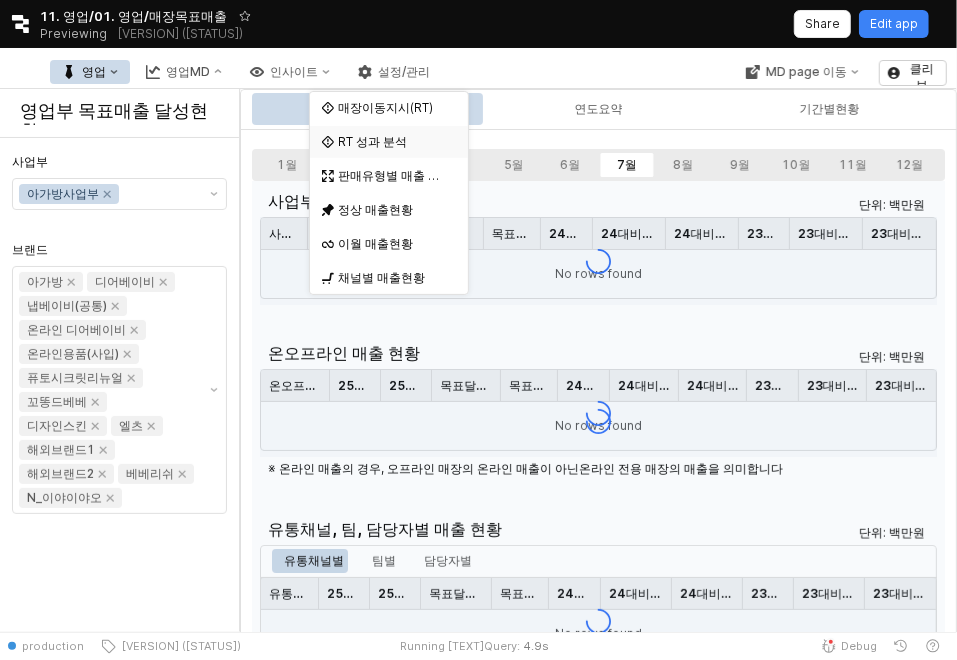 click on "RT 성과 분석" at bounding box center [391, 142] 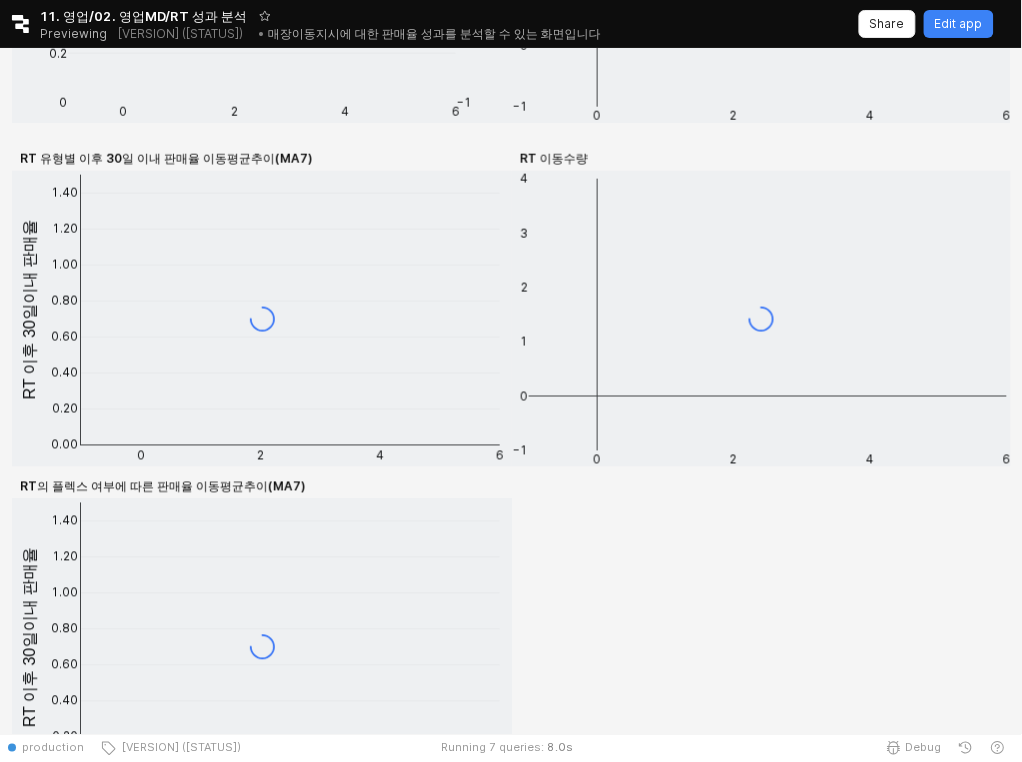 scroll, scrollTop: 966, scrollLeft: 0, axis: vertical 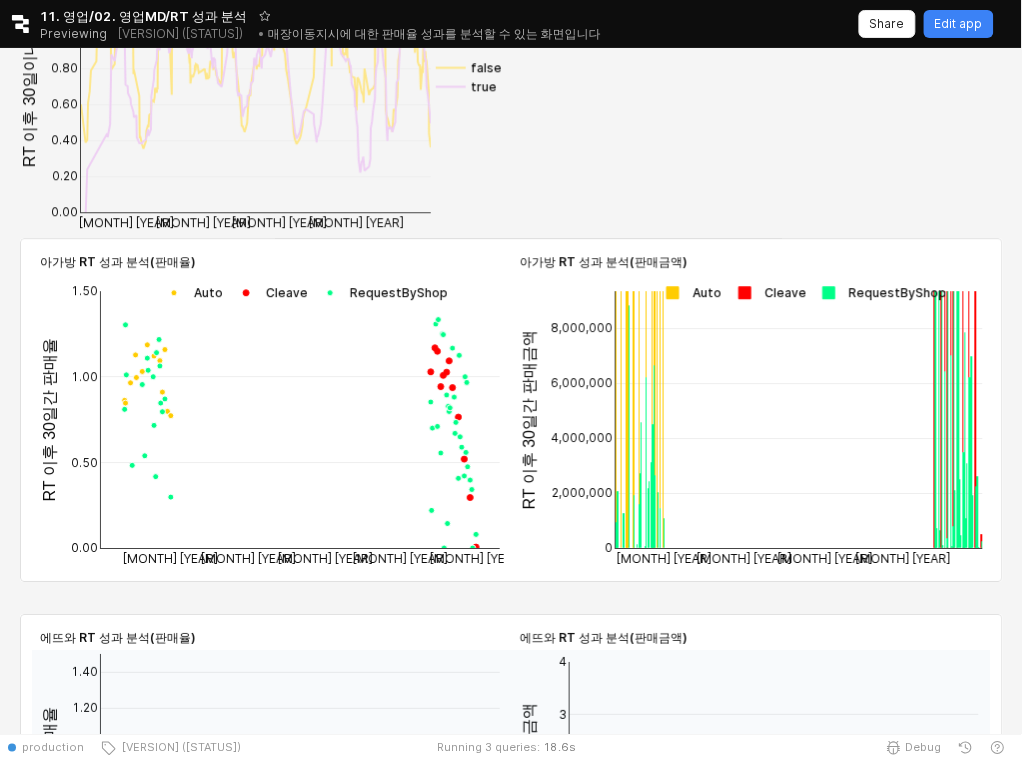 click at bounding box center (189, 292) 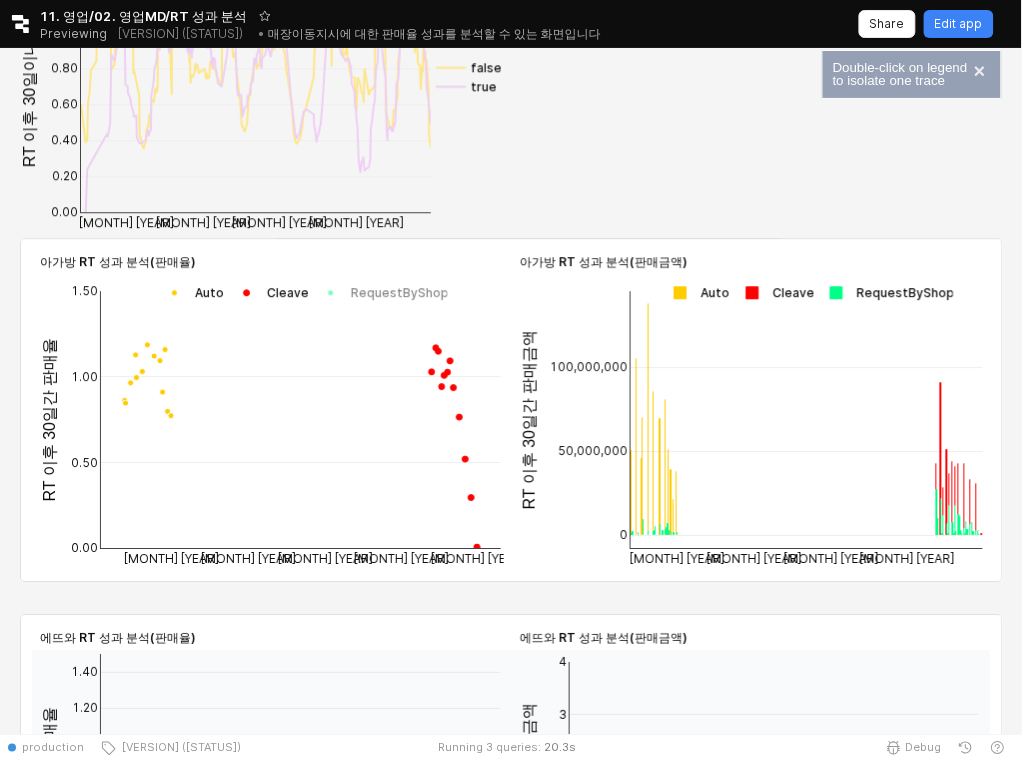 click at bounding box center [696, 292] 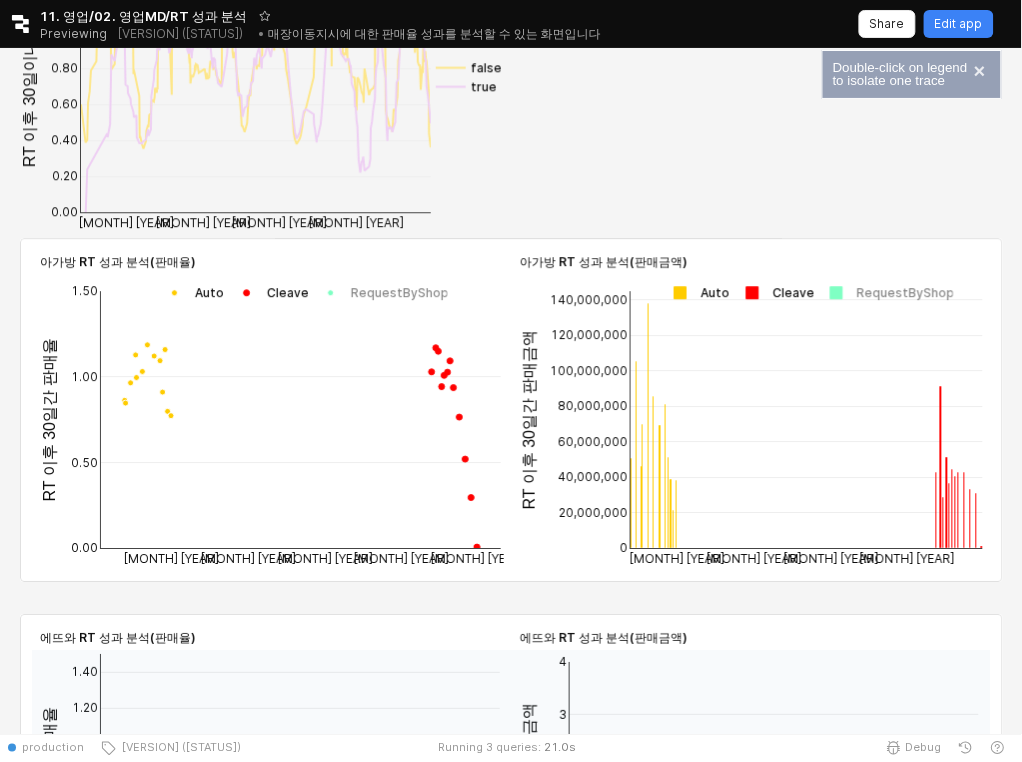 click at bounding box center [696, 292] 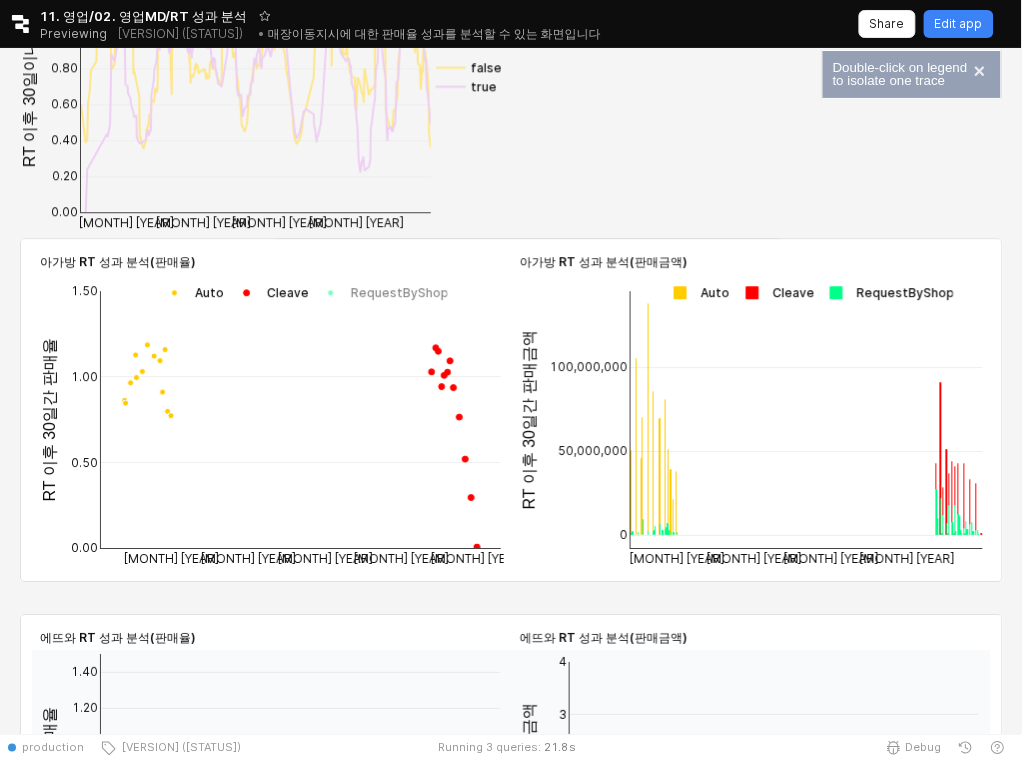 click at bounding box center [696, 292] 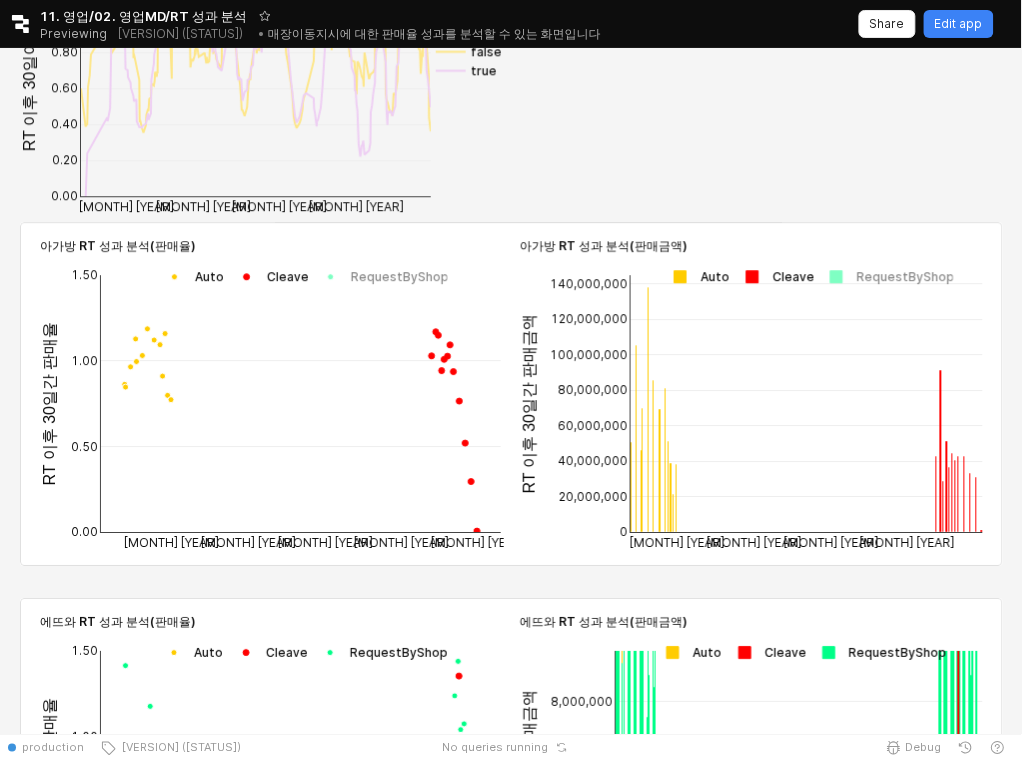 scroll, scrollTop: 985, scrollLeft: 0, axis: vertical 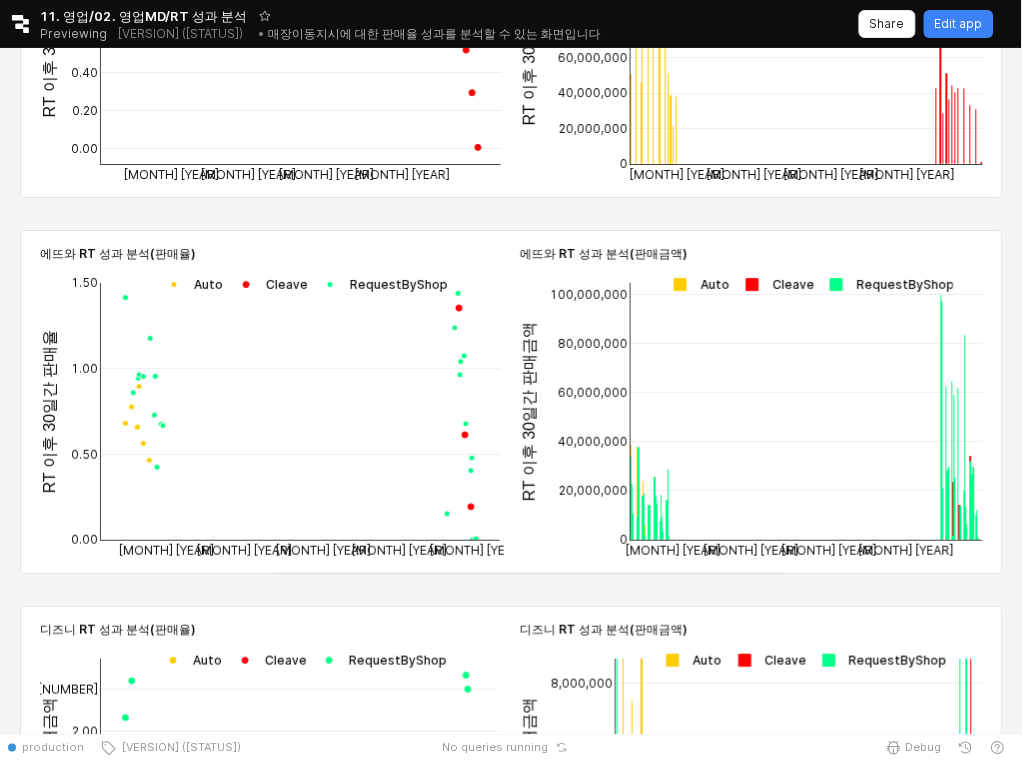 click at bounding box center [696, 284] 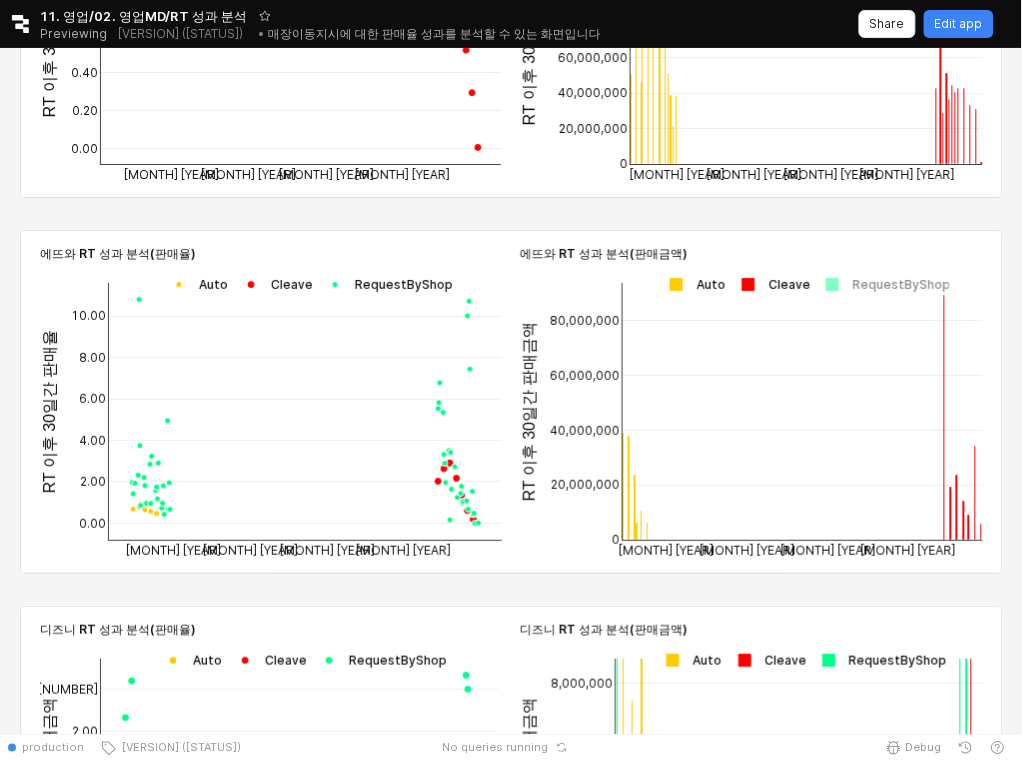 click at bounding box center (194, 284) 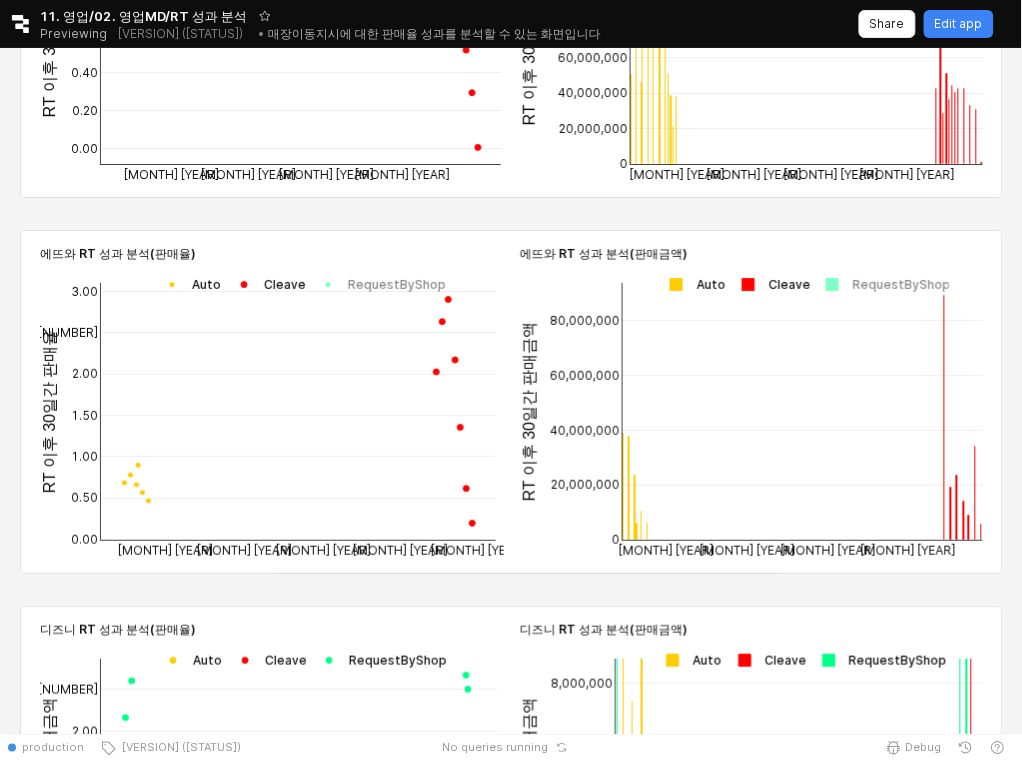 click at bounding box center [803, 284] 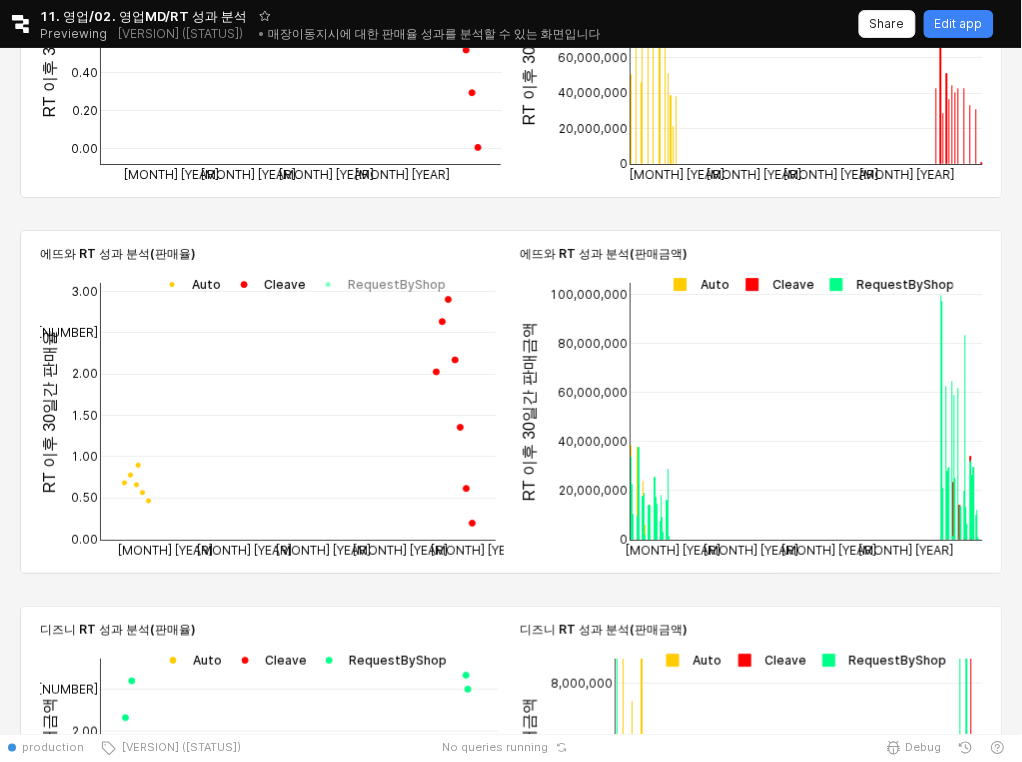 click at bounding box center (696, 284) 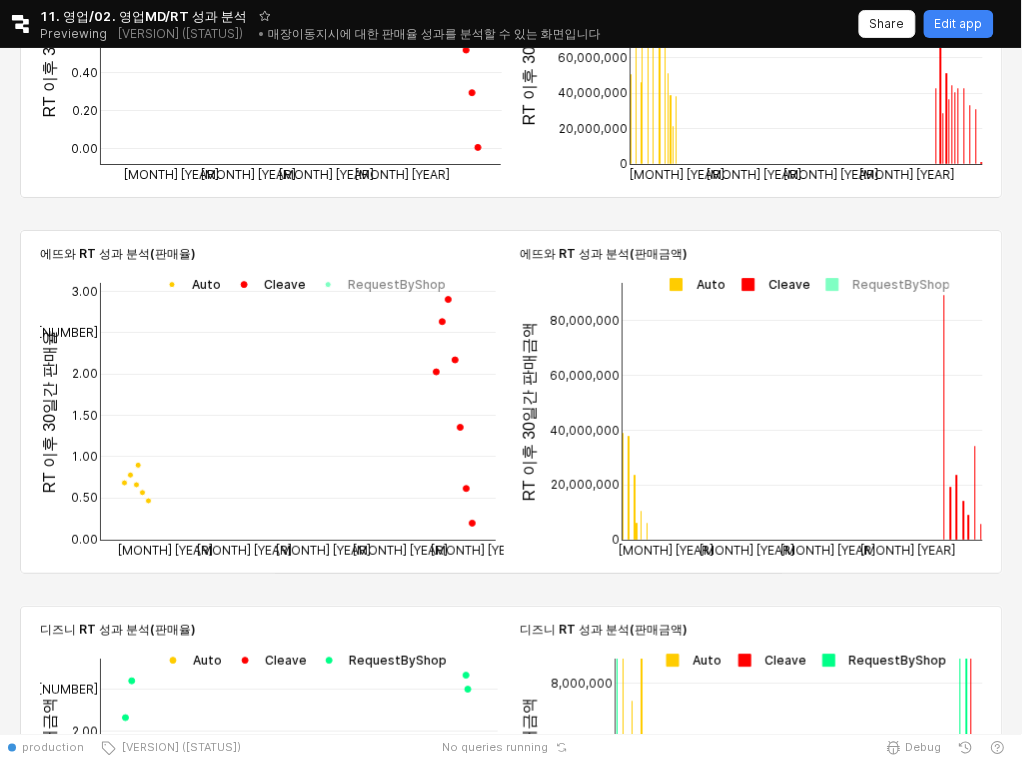 click at bounding box center (692, 284) 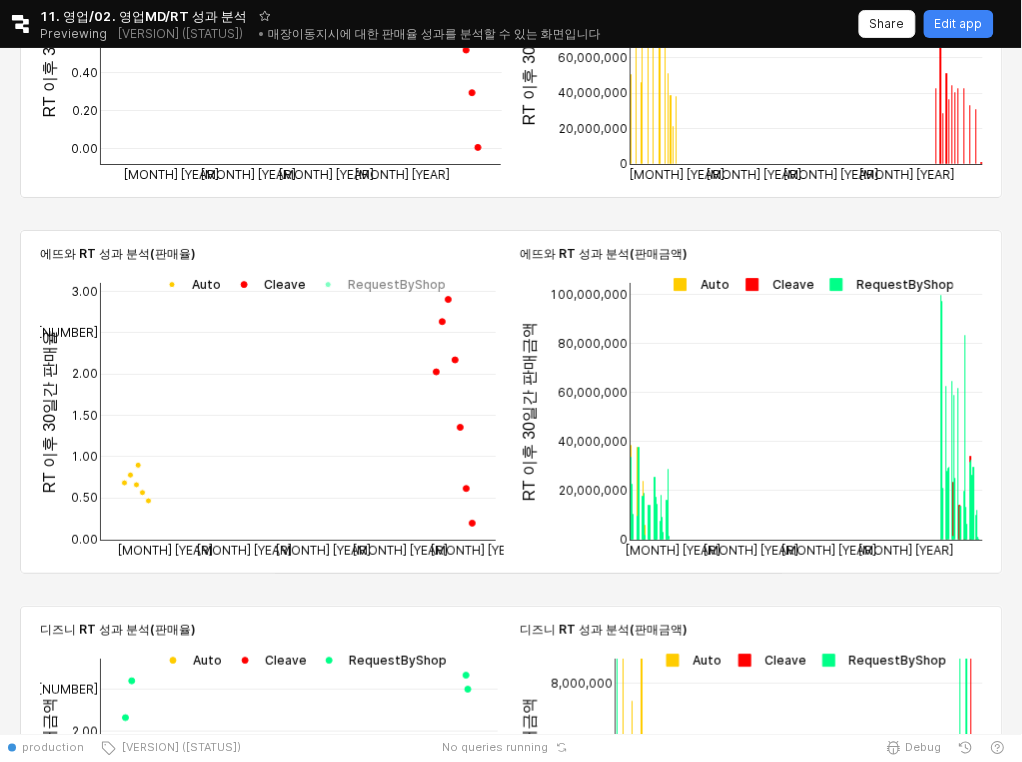 click at bounding box center (696, 284) 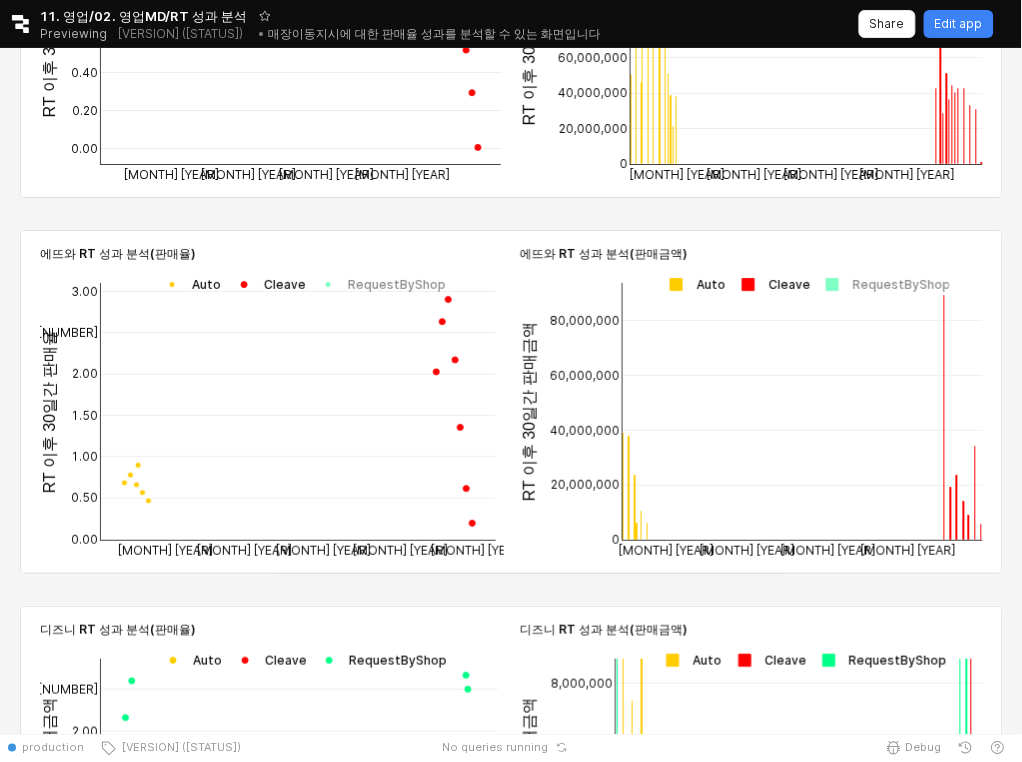 click at bounding box center [692, 284] 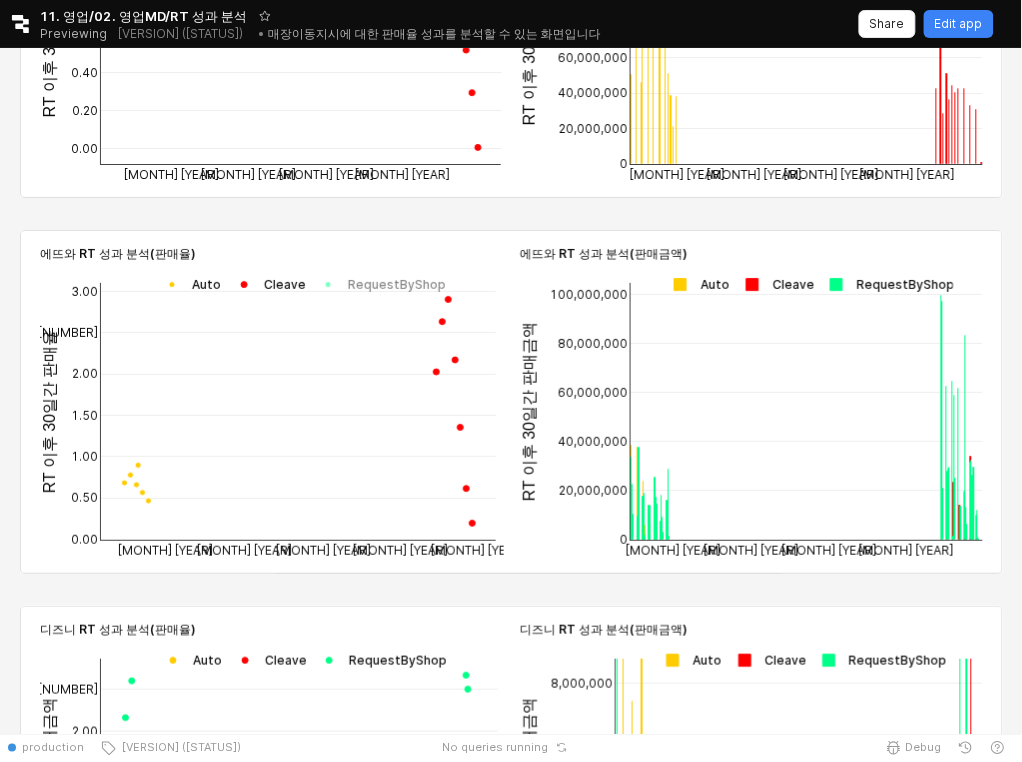 click at bounding box center (696, 284) 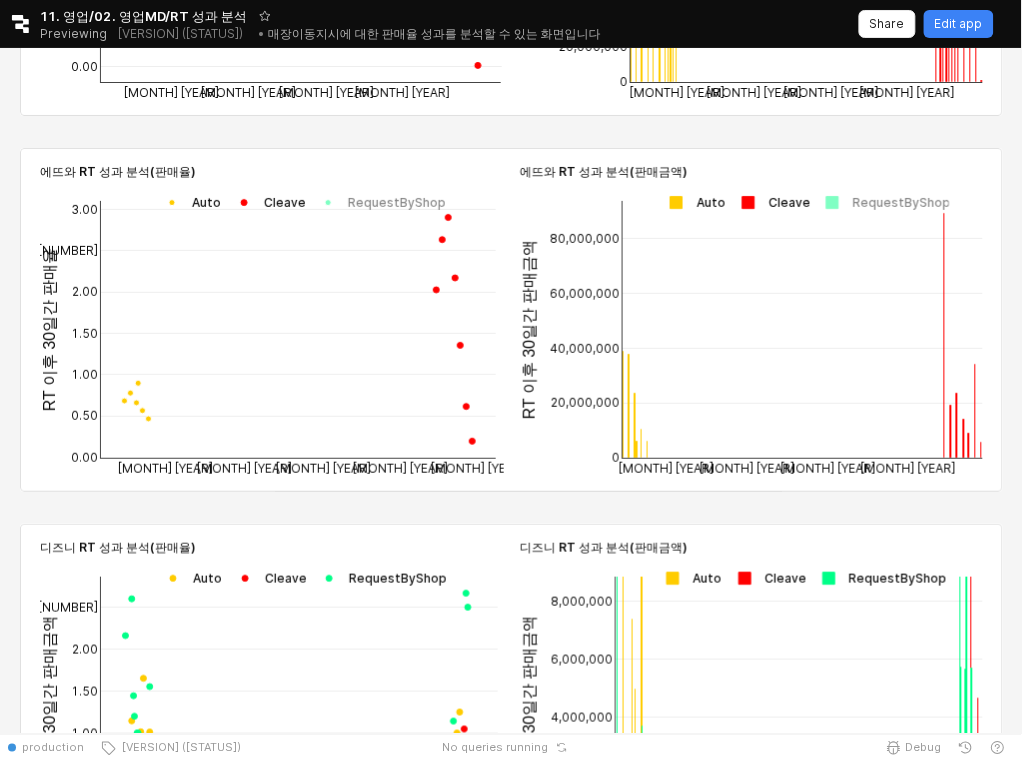 scroll, scrollTop: 1529, scrollLeft: 0, axis: vertical 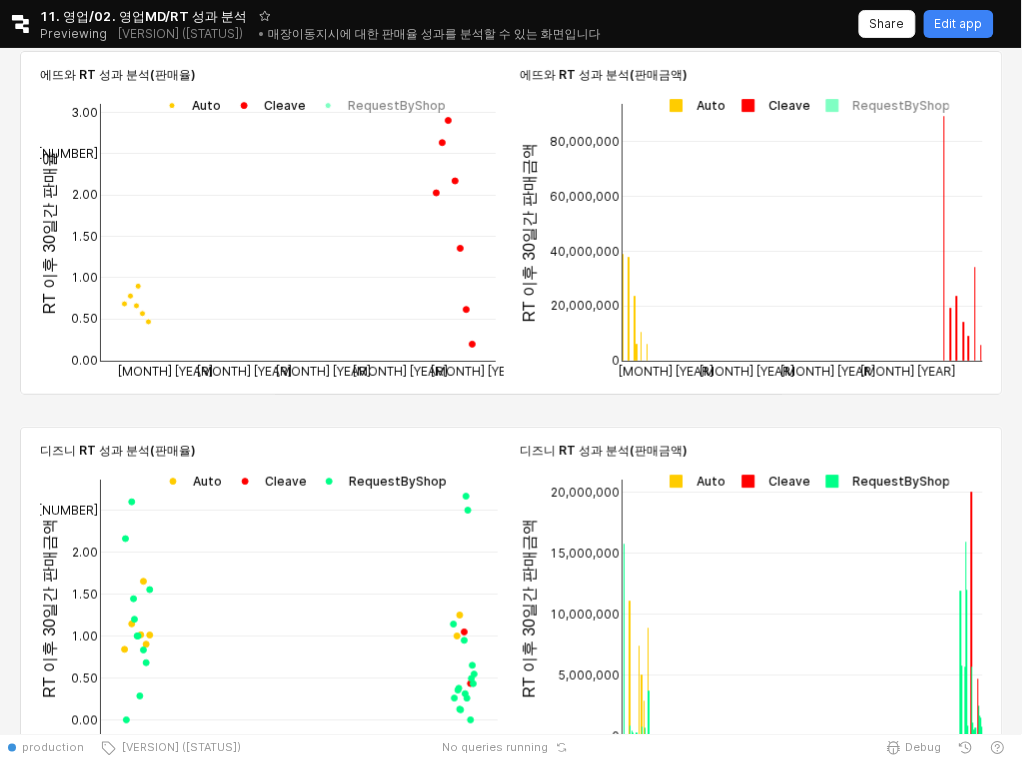 click at bounding box center [692, 481] 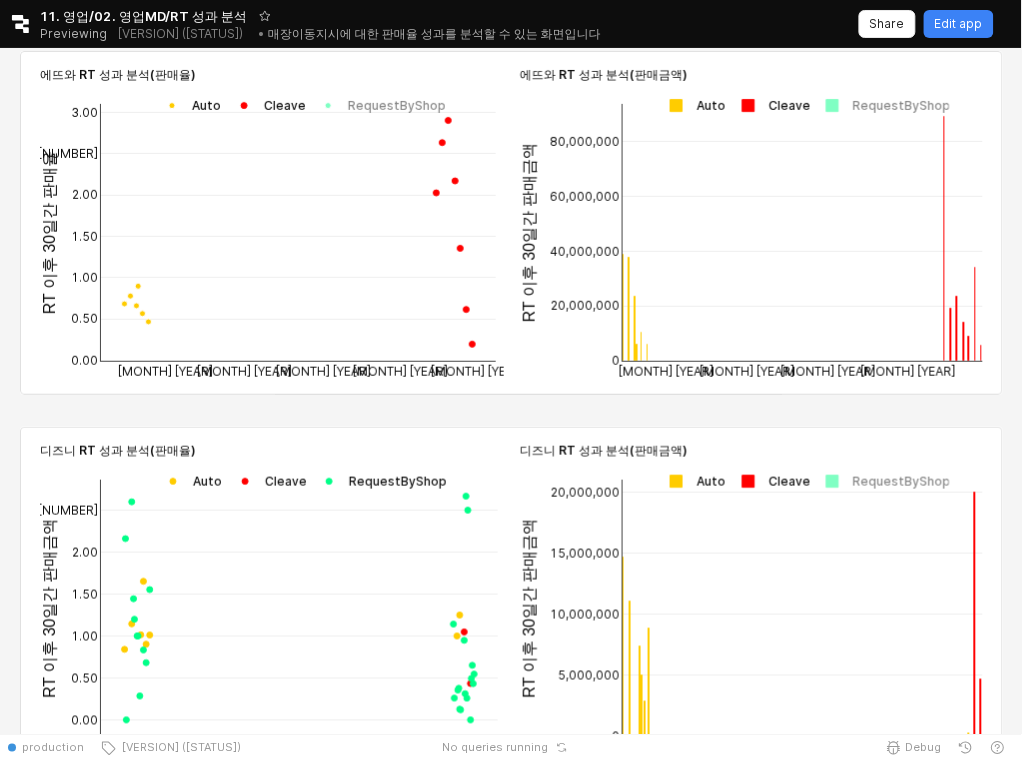 scroll, scrollTop: 1637, scrollLeft: 0, axis: vertical 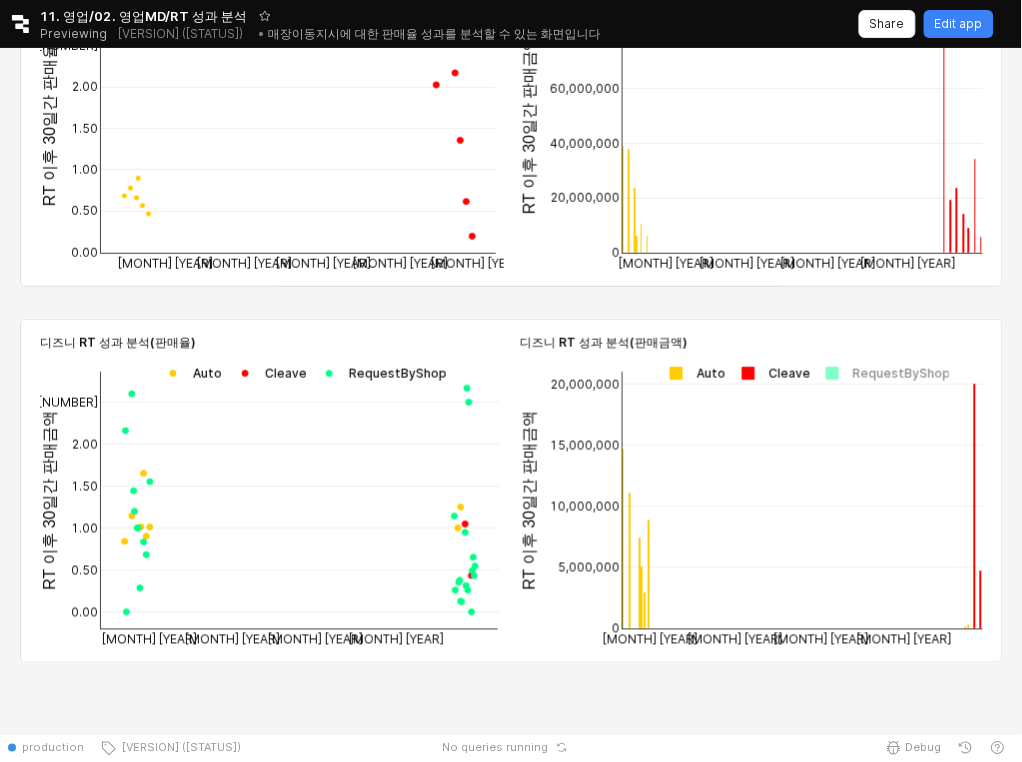 click at bounding box center [188, 373] 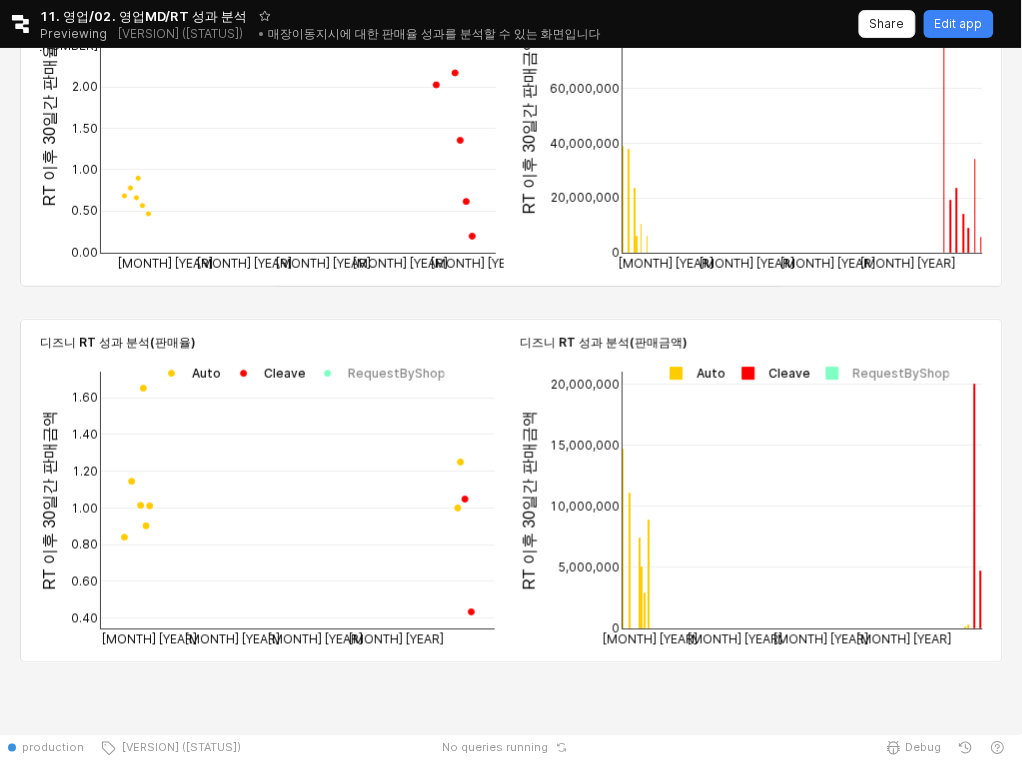 click at bounding box center [692, 373] 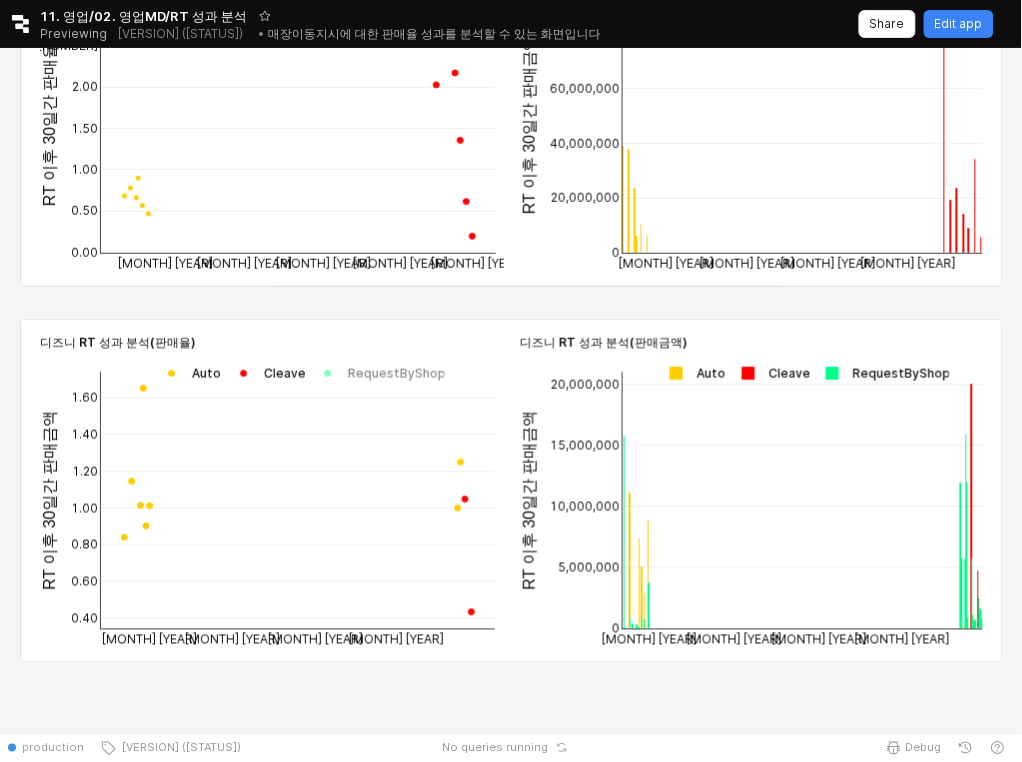 click at bounding box center (692, 373) 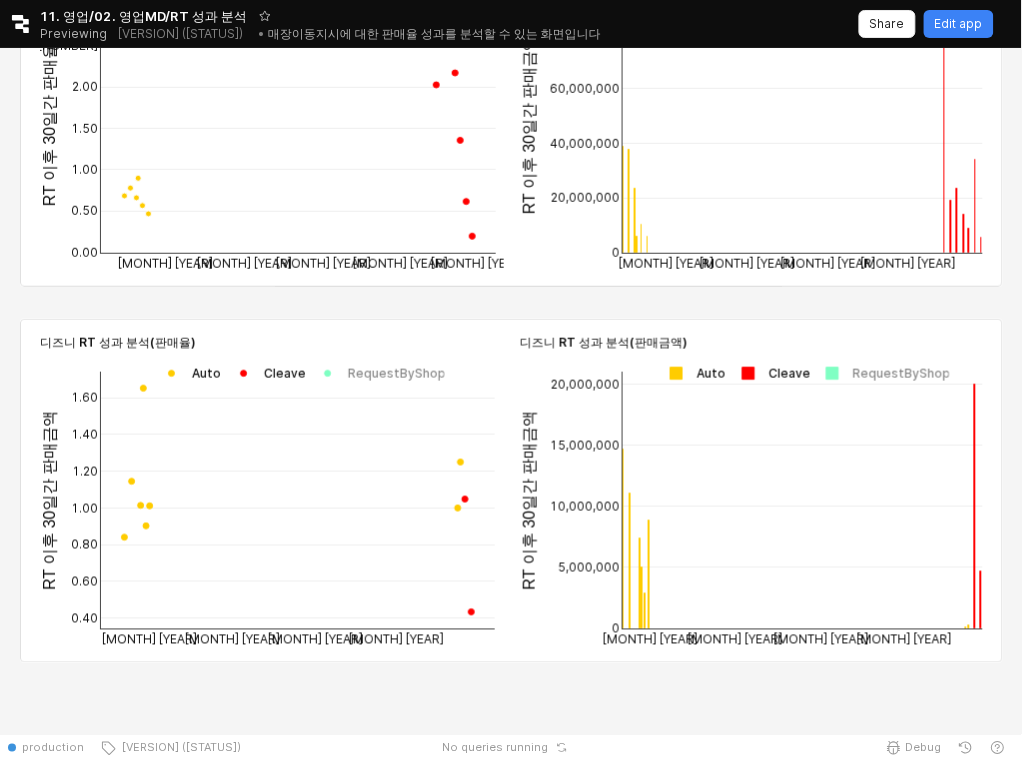 click at bounding box center (692, 373) 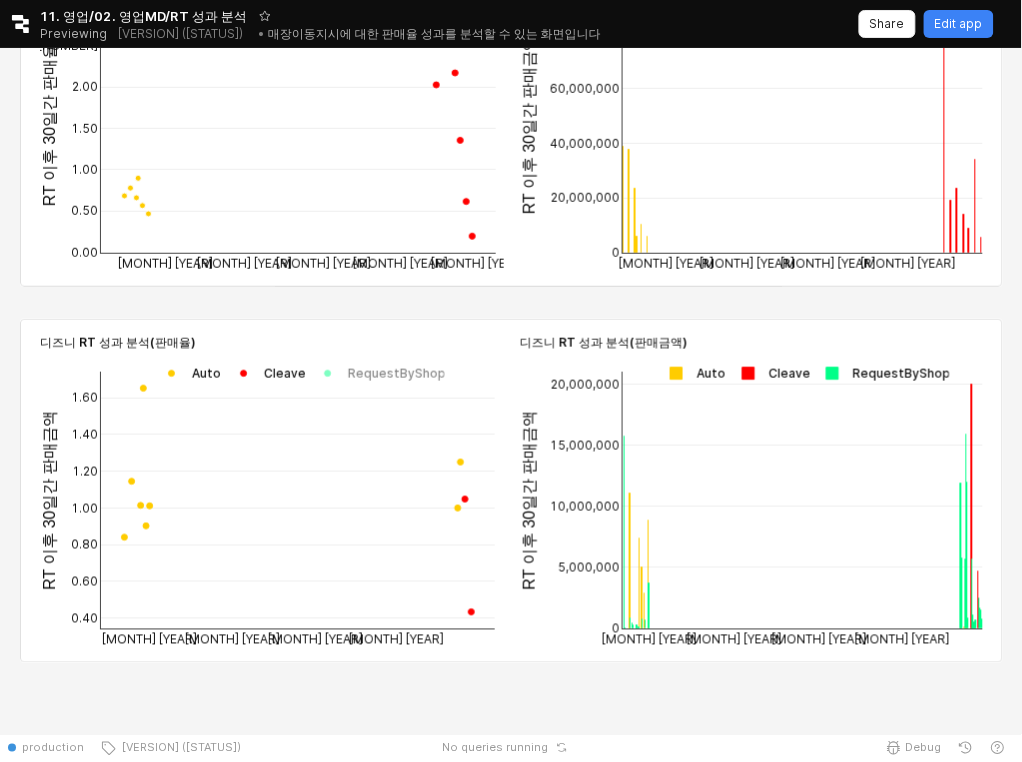 click at bounding box center (692, 373) 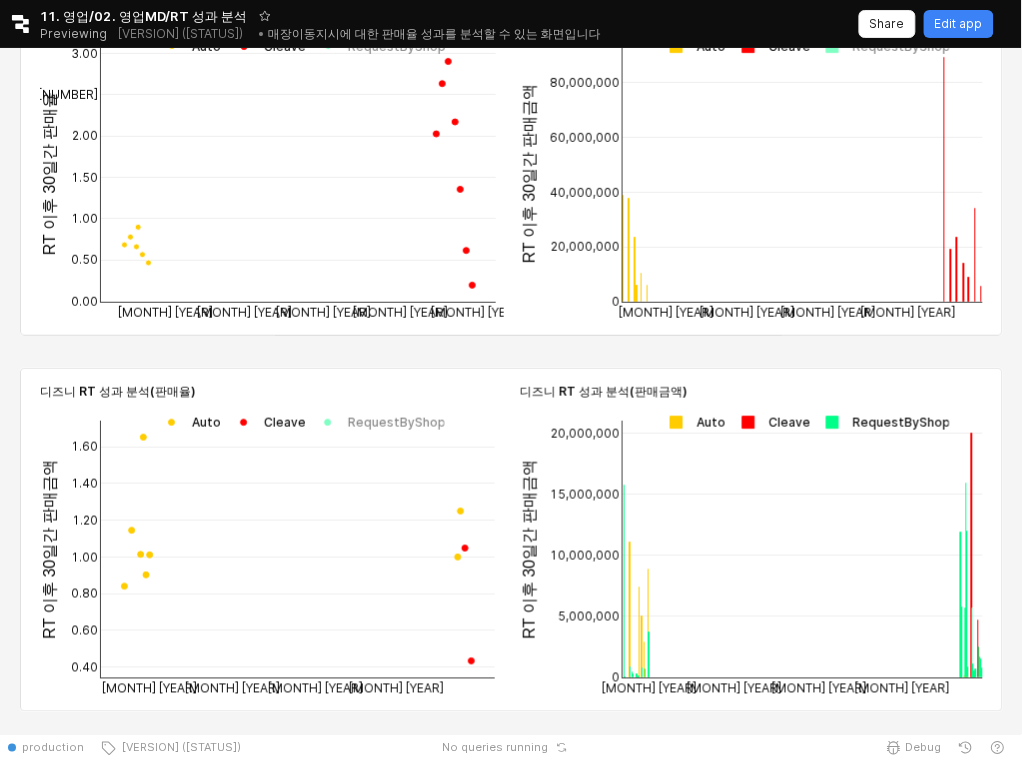 scroll, scrollTop: 1481, scrollLeft: 0, axis: vertical 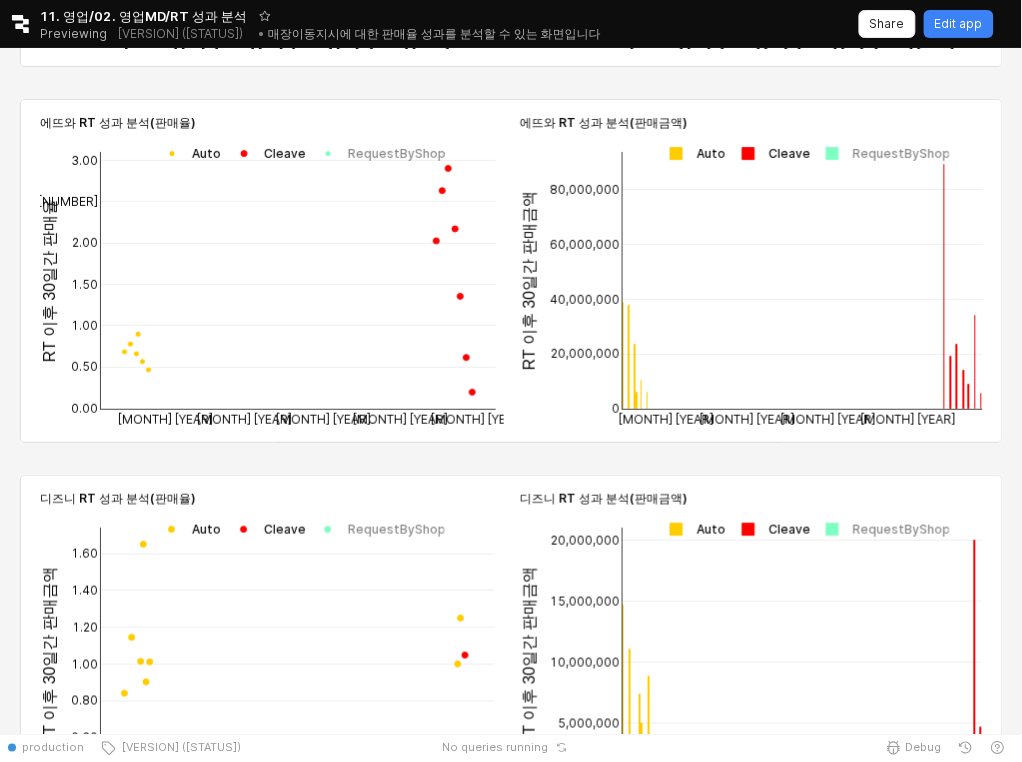 click at bounding box center [692, 153] 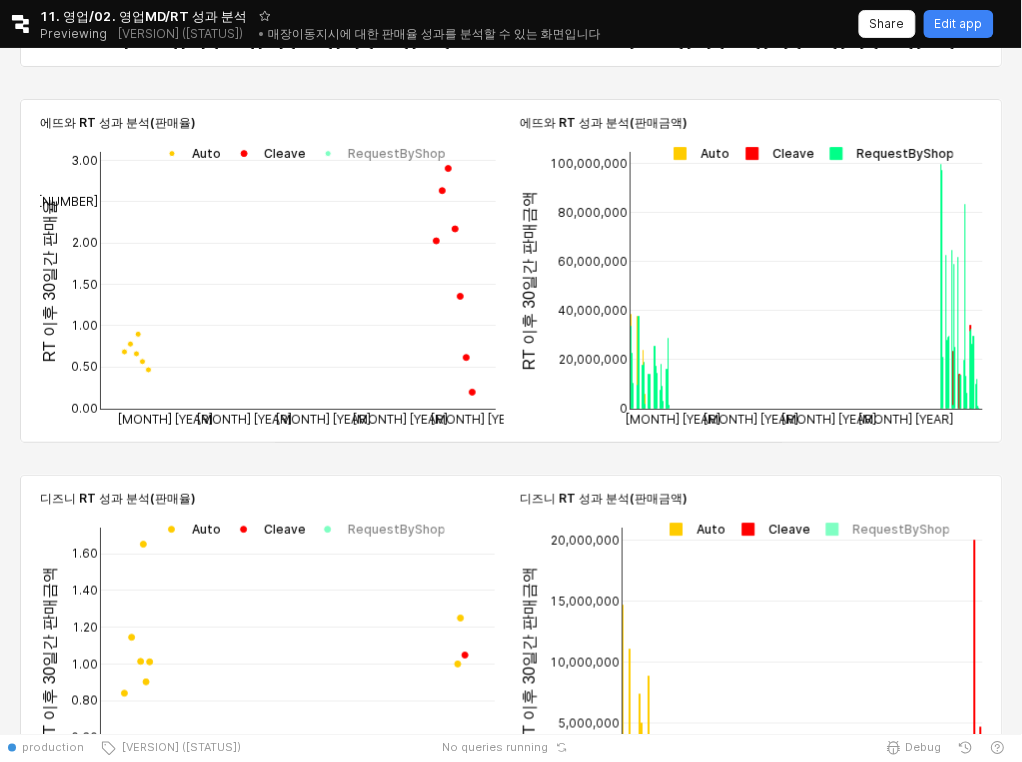 click at bounding box center (696, 153) 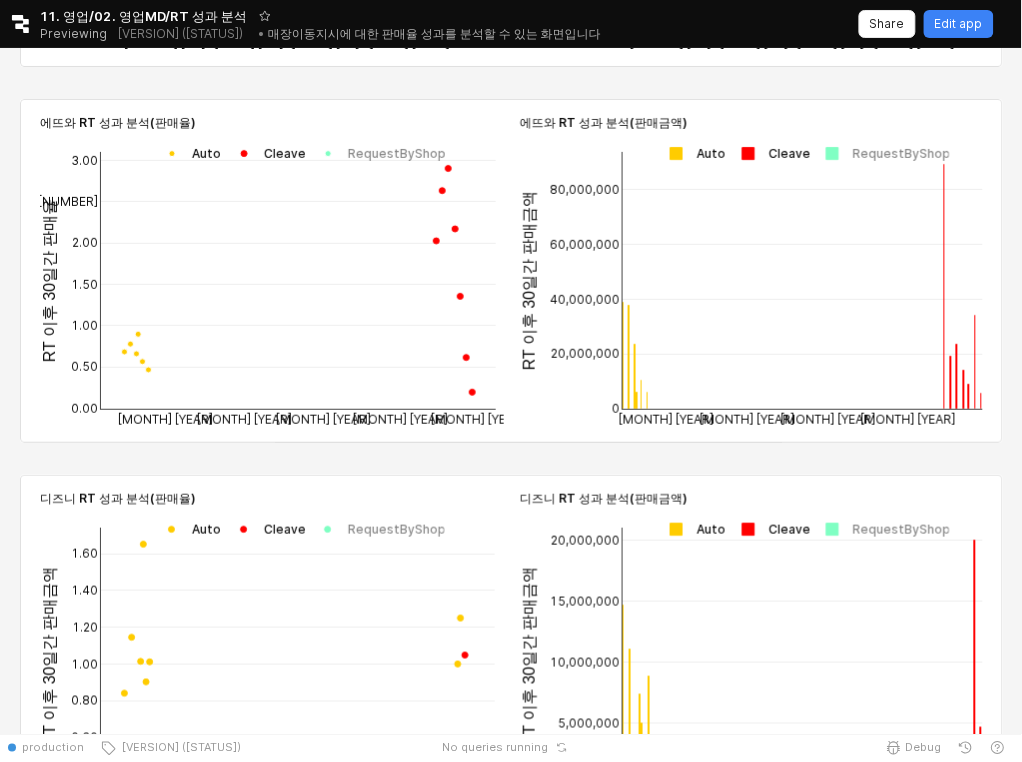click at bounding box center [692, 153] 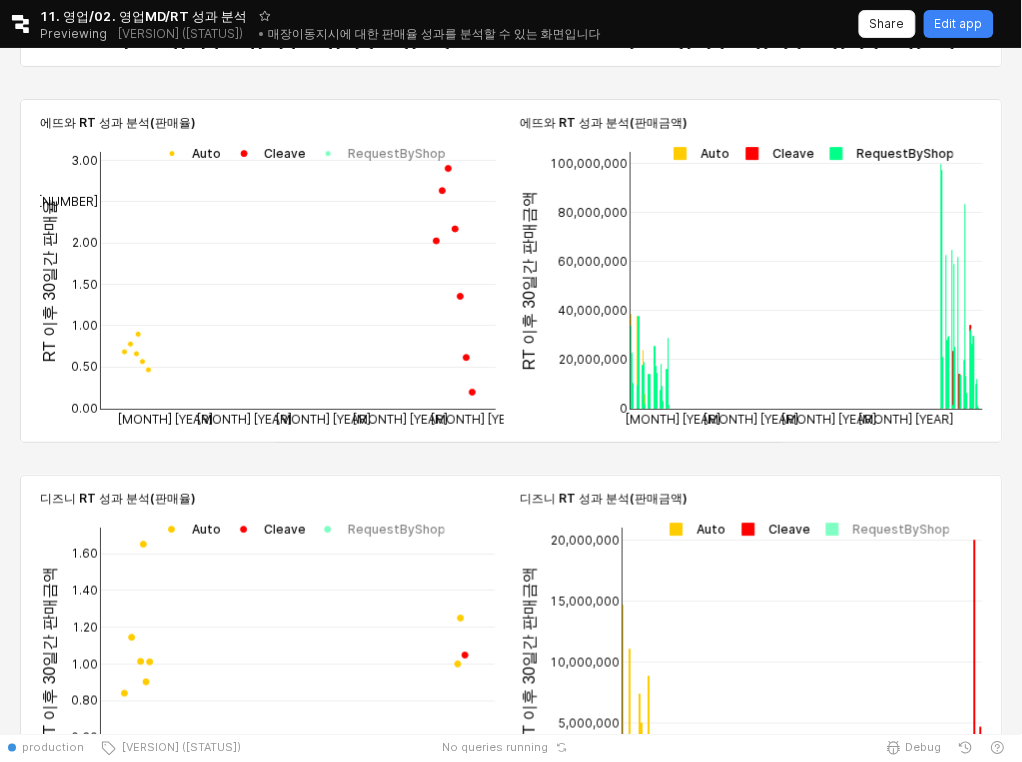 click at bounding box center [696, 153] 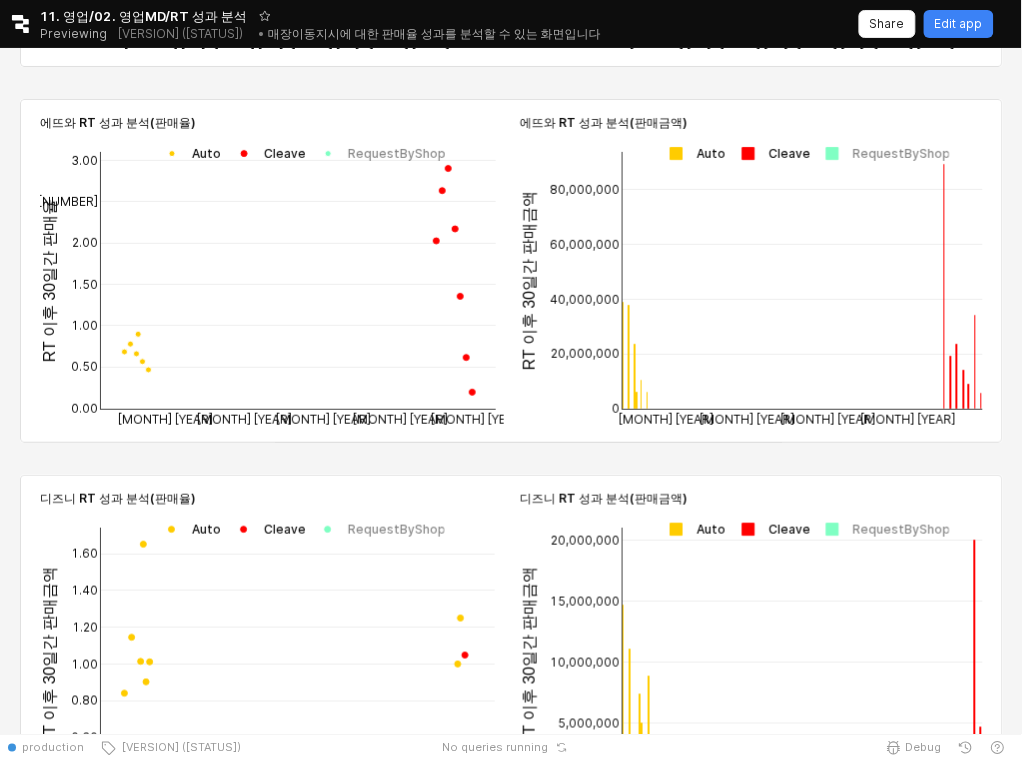 click at bounding box center [692, 153] 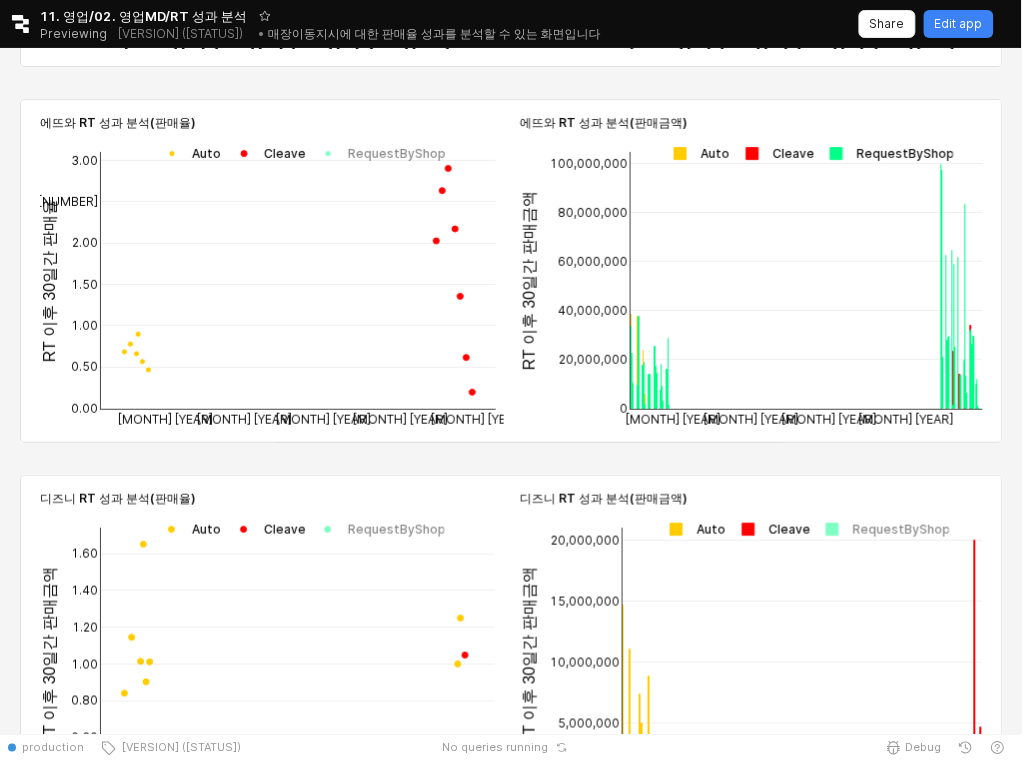 click at bounding box center [696, 153] 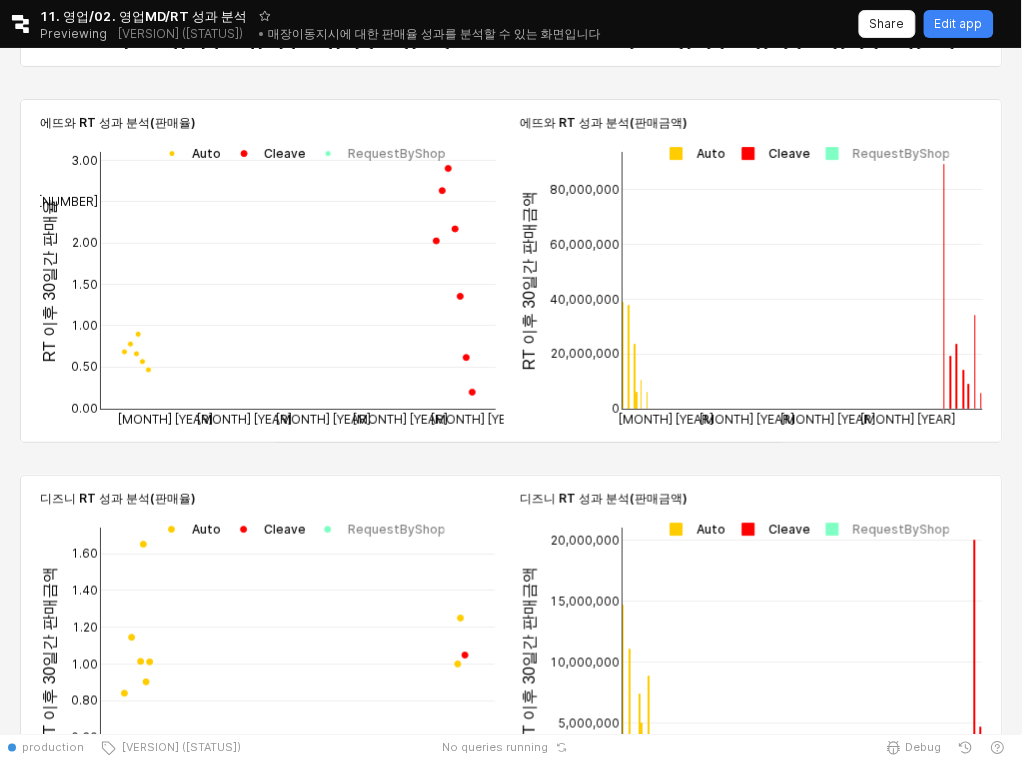 click at bounding box center (692, 153) 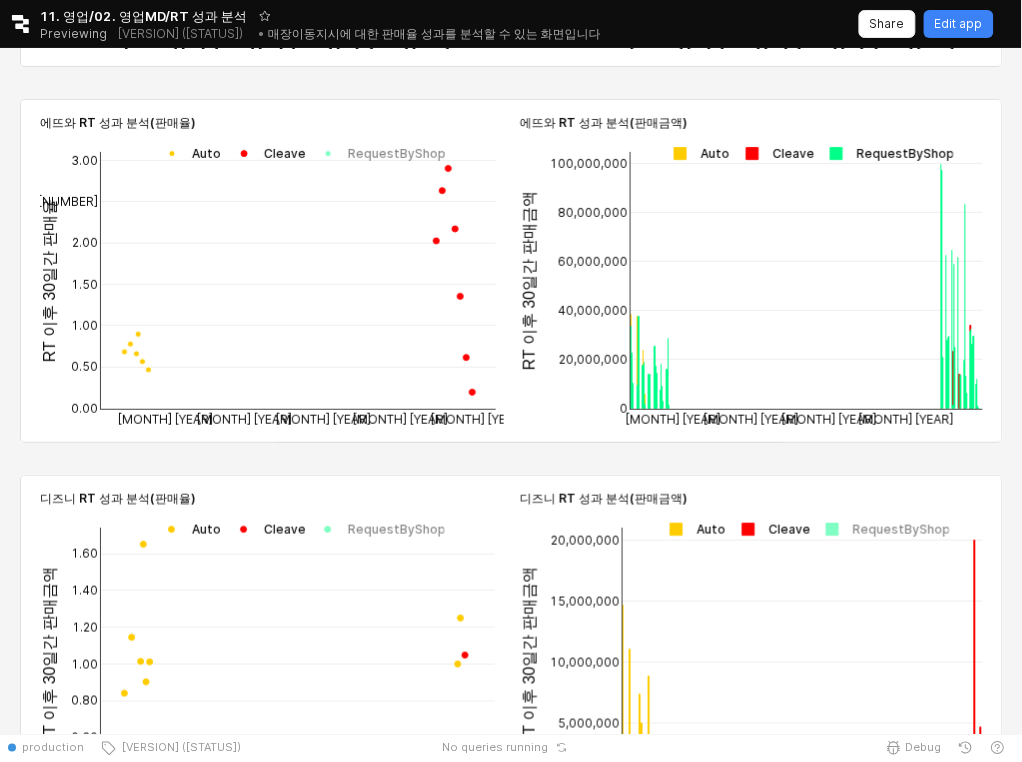 click at bounding box center (696, 153) 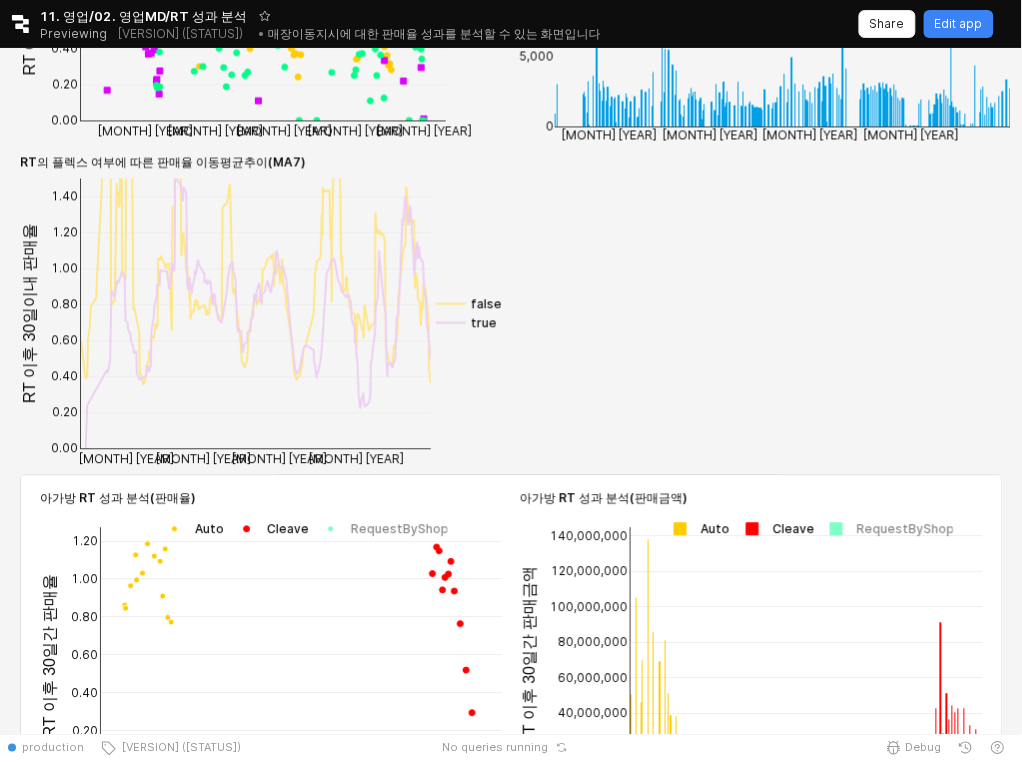 scroll, scrollTop: 906, scrollLeft: 0, axis: vertical 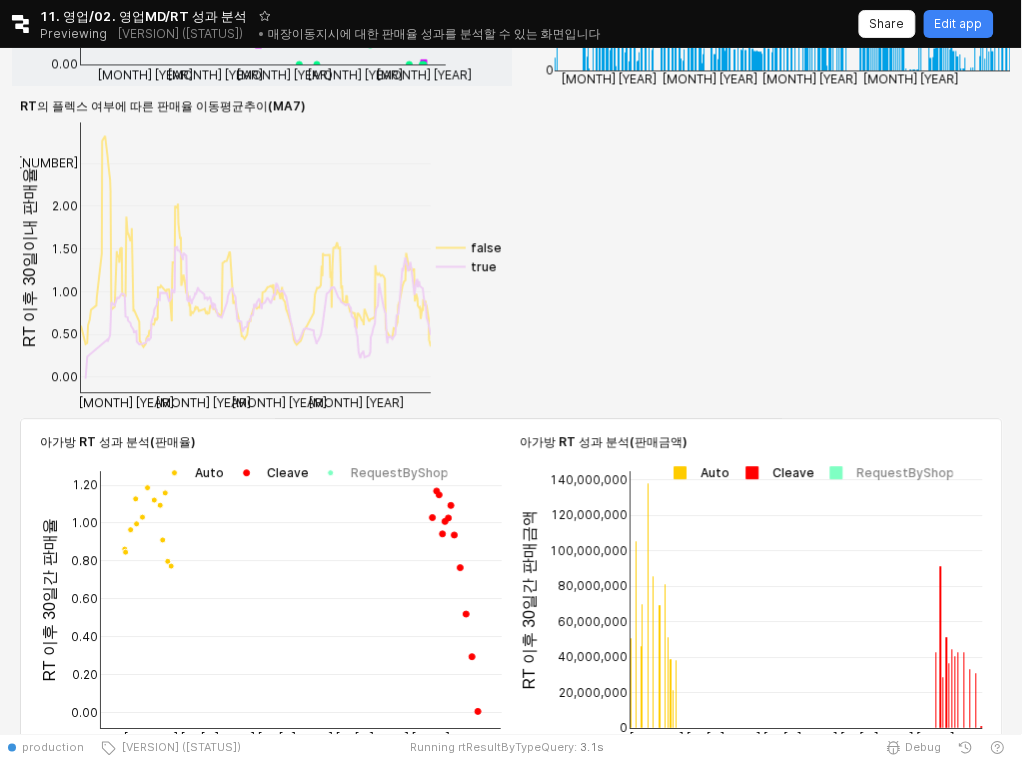 click at bounding box center [465, 247] 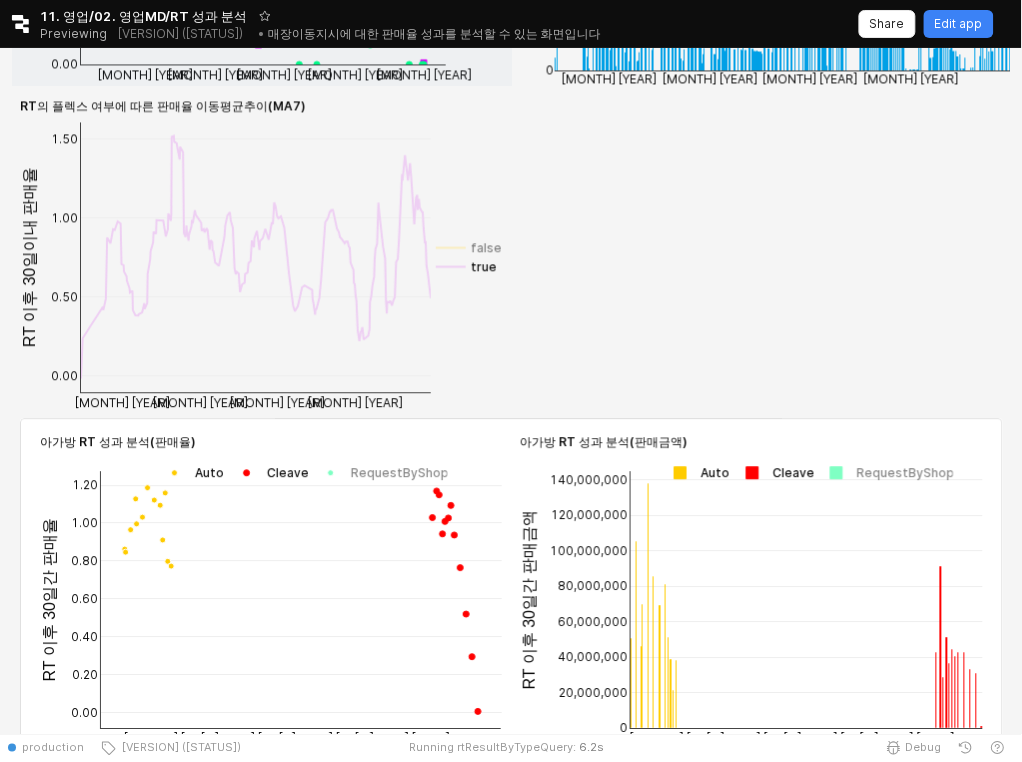 click at bounding box center [465, 247] 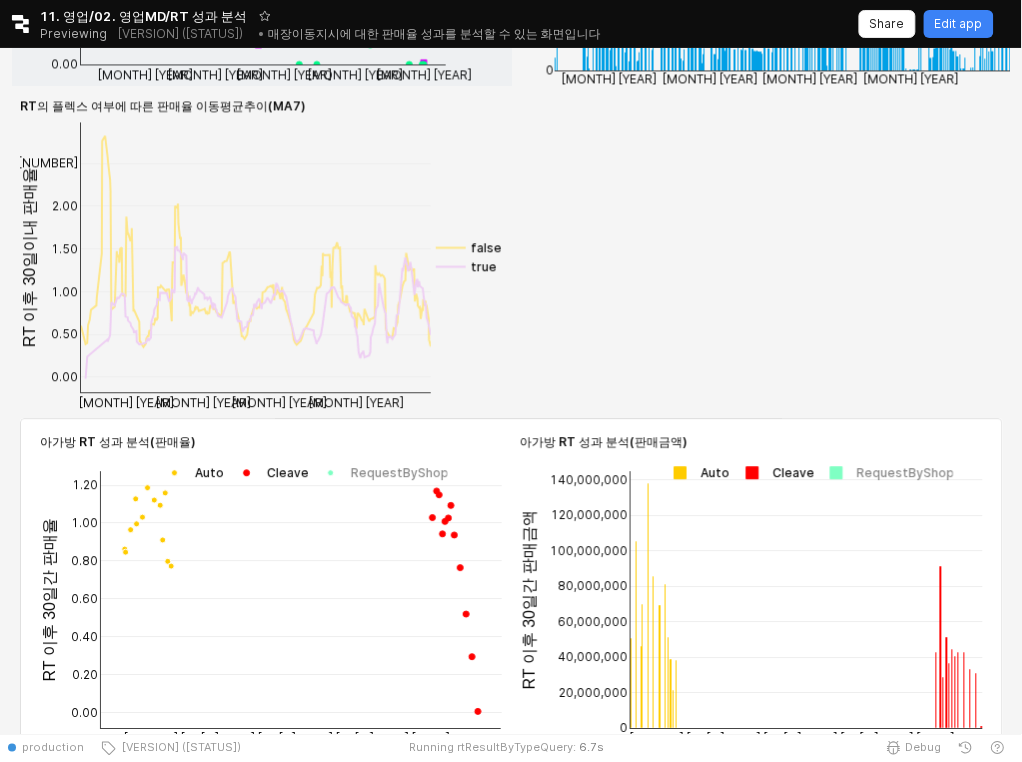 click at bounding box center [465, 247] 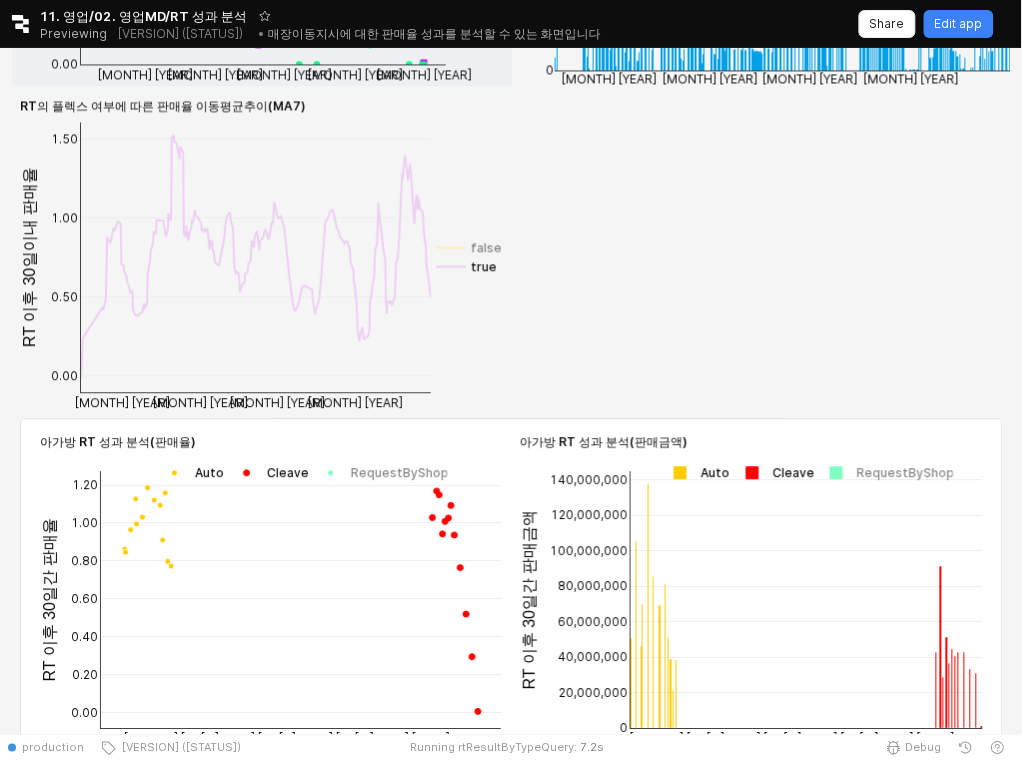 click at bounding box center (465, 247) 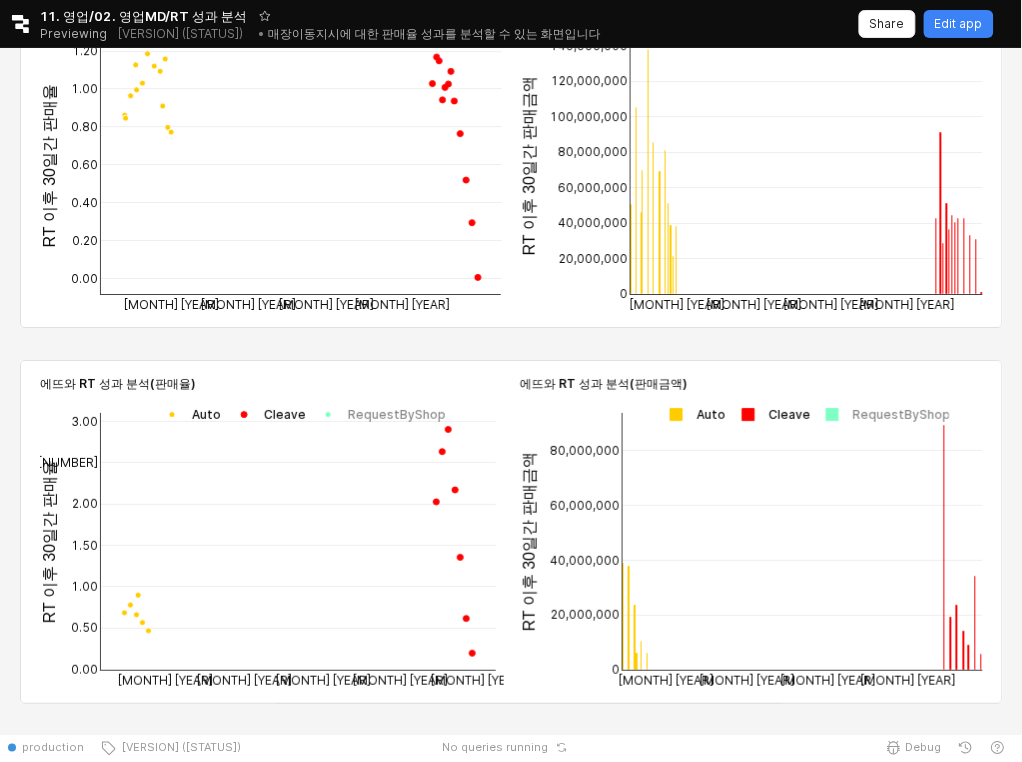 scroll, scrollTop: 1272, scrollLeft: 0, axis: vertical 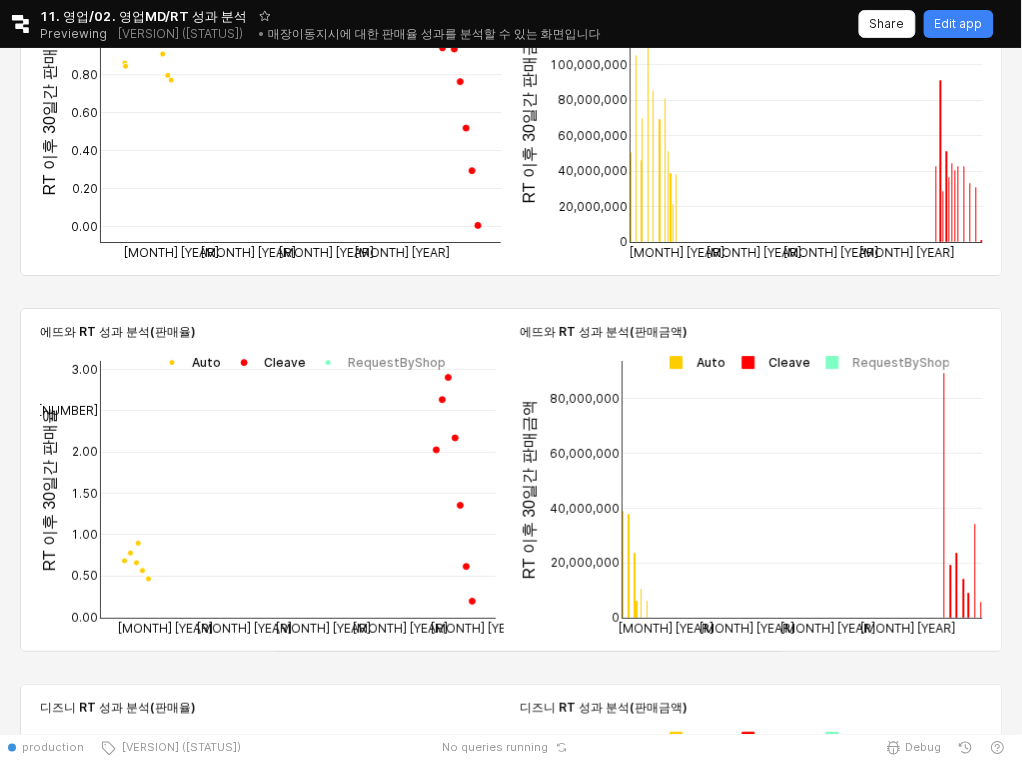click at bounding box center [692, 362] 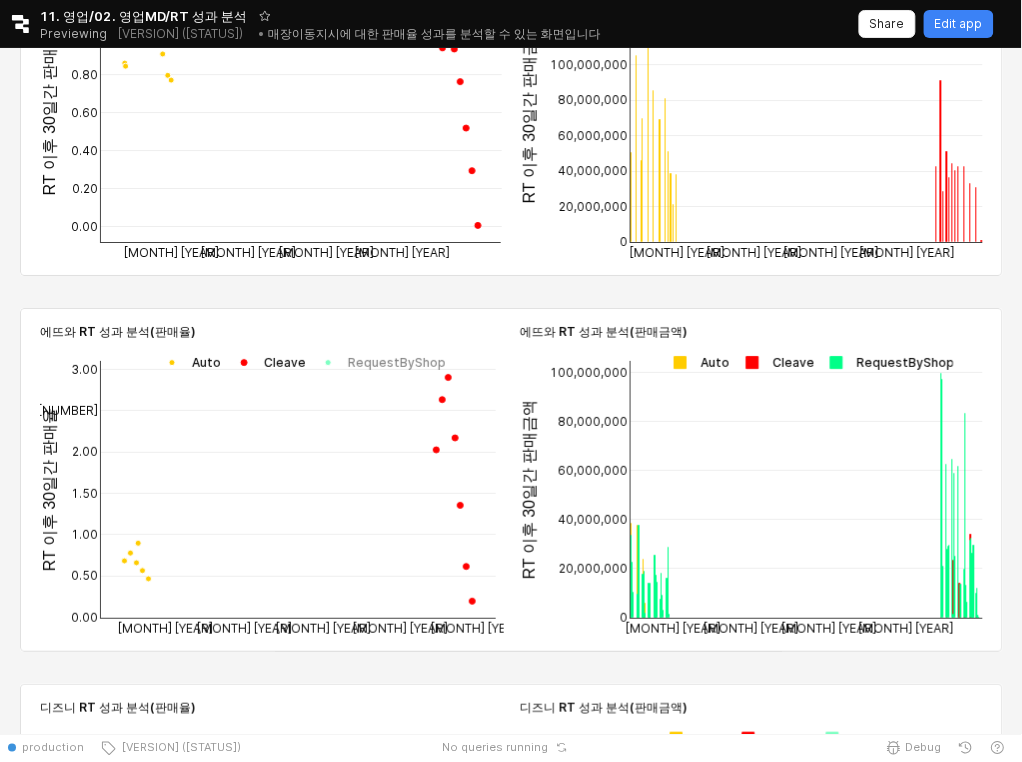 click at bounding box center [696, 362] 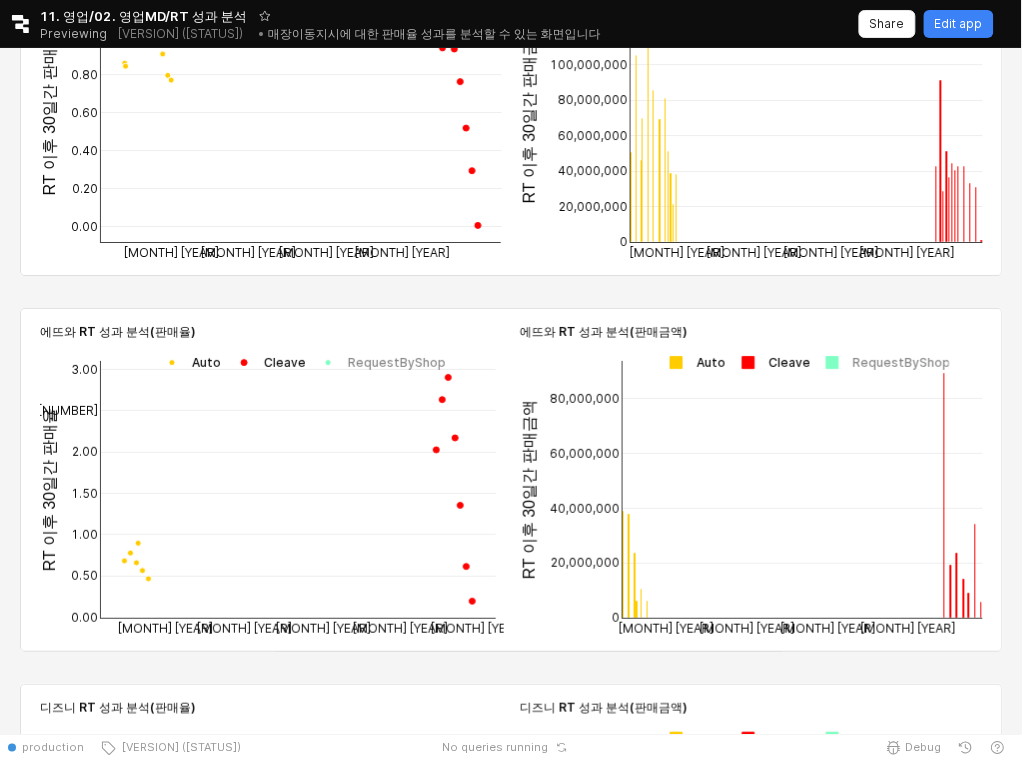 click at bounding box center (692, 362) 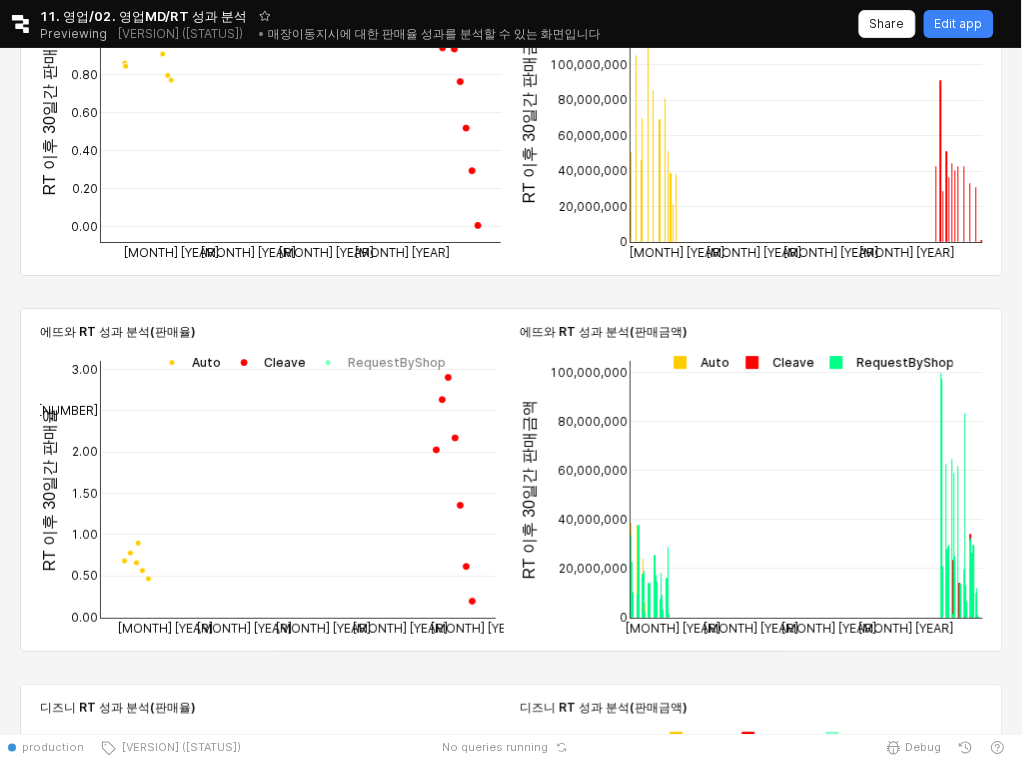 click at bounding box center (696, 362) 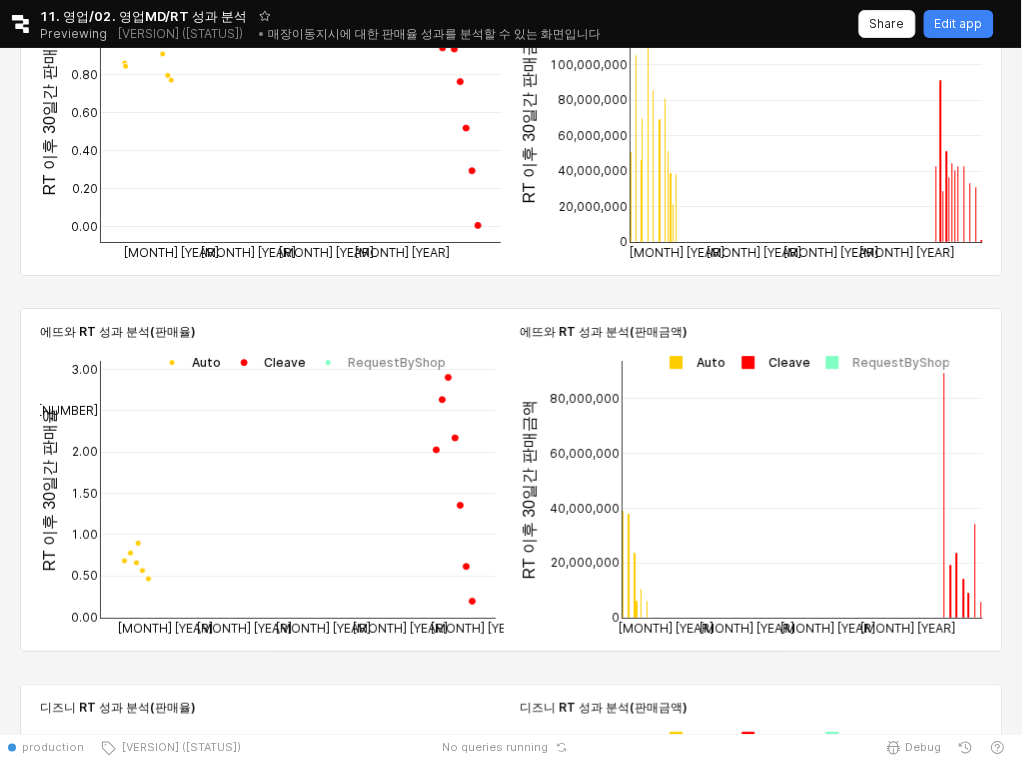 click at bounding box center [692, 362] 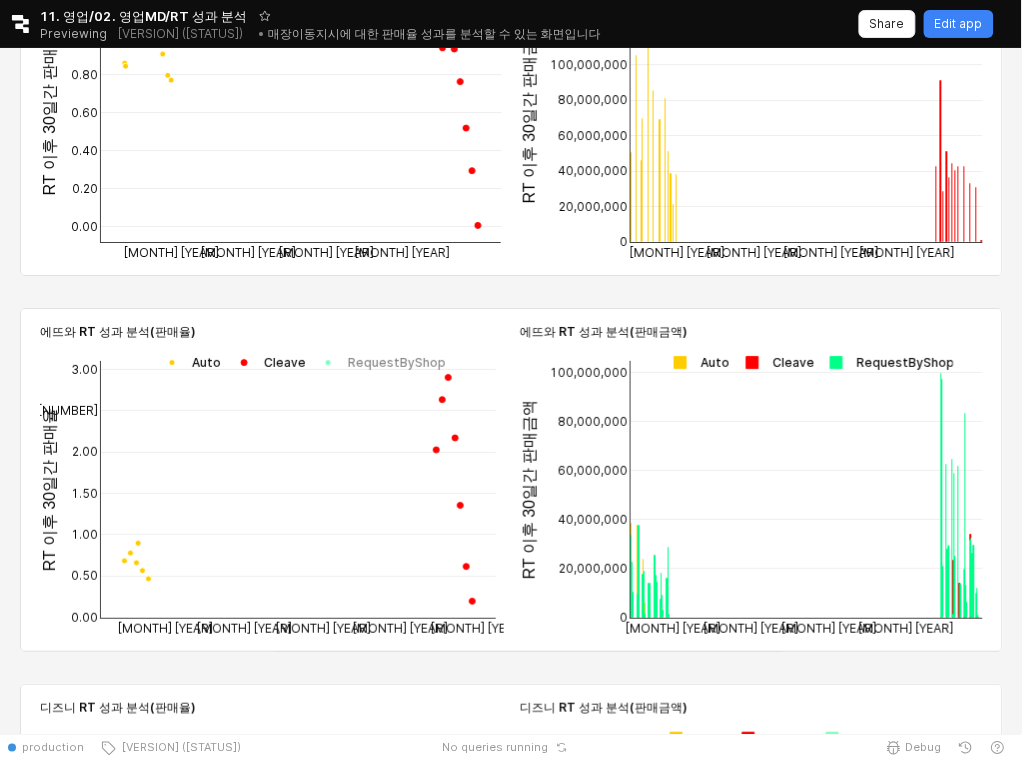 click at bounding box center (696, 362) 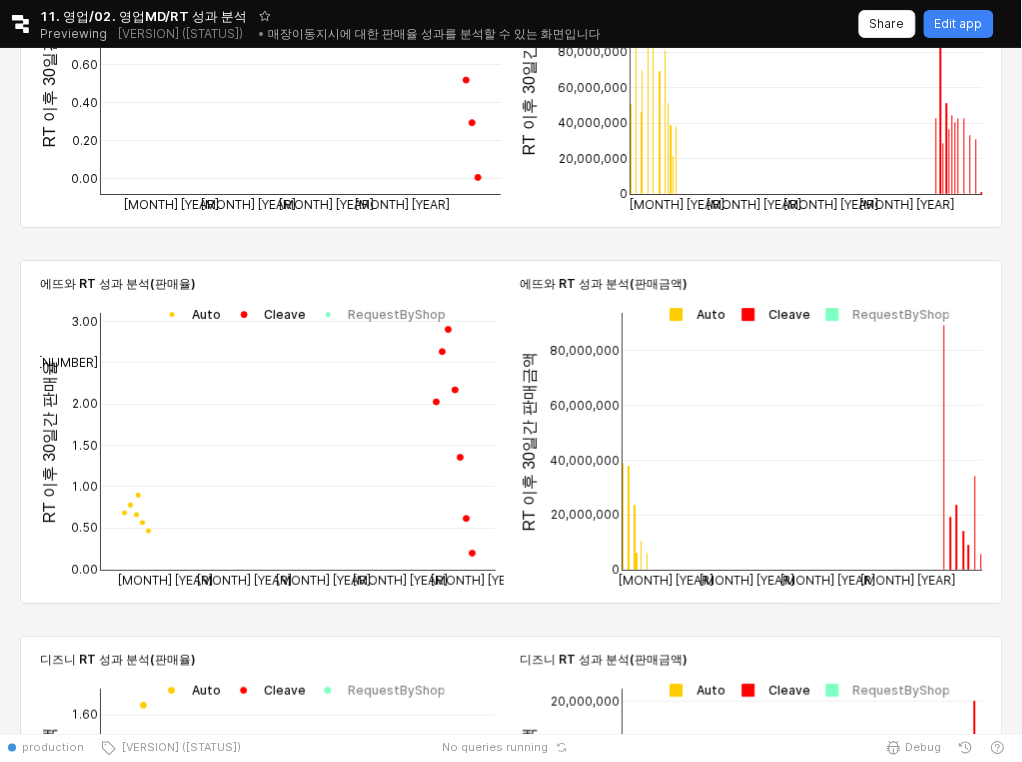 scroll, scrollTop: 1320, scrollLeft: 0, axis: vertical 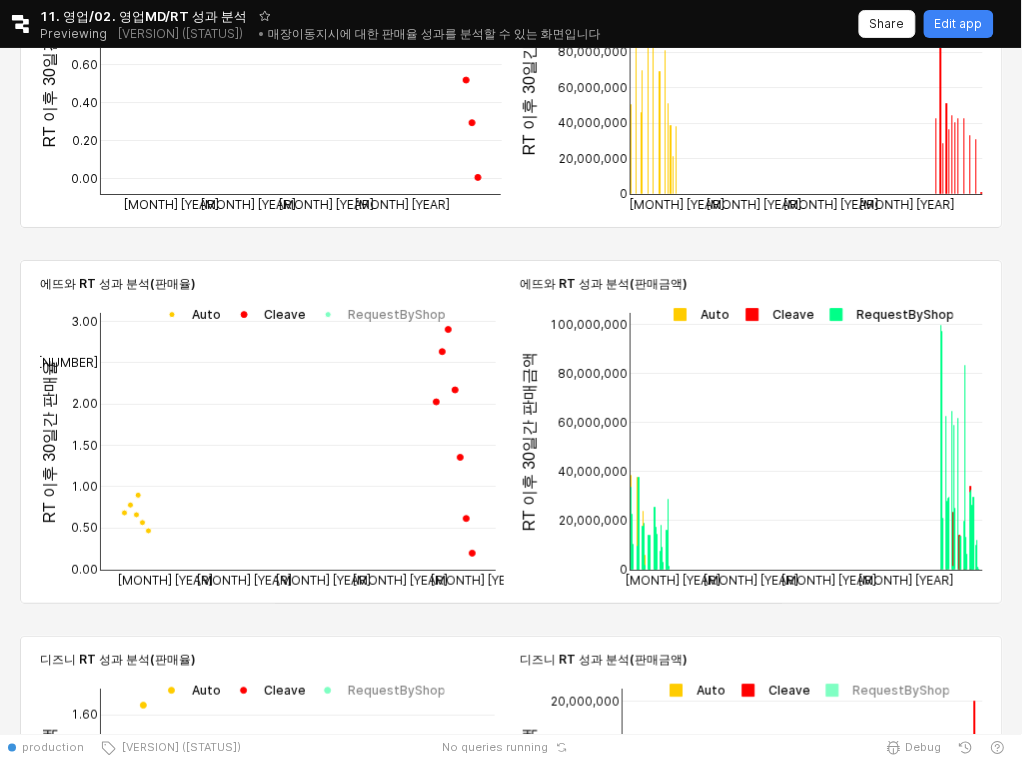 click at bounding box center (696, 314) 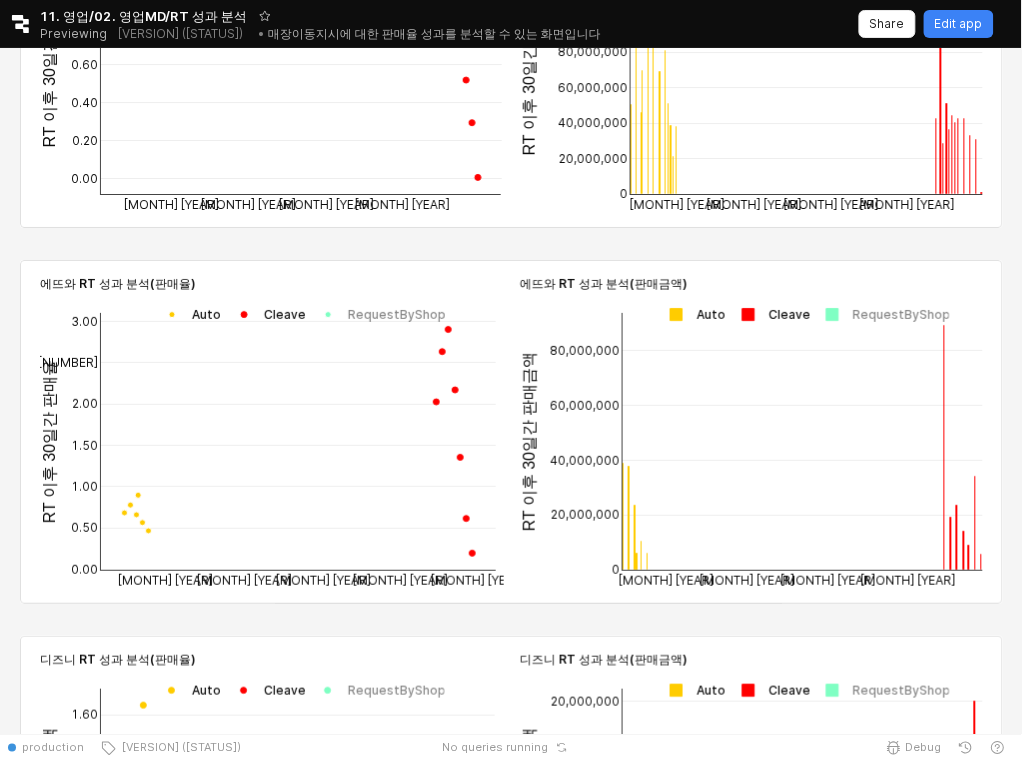 click at bounding box center (692, 314) 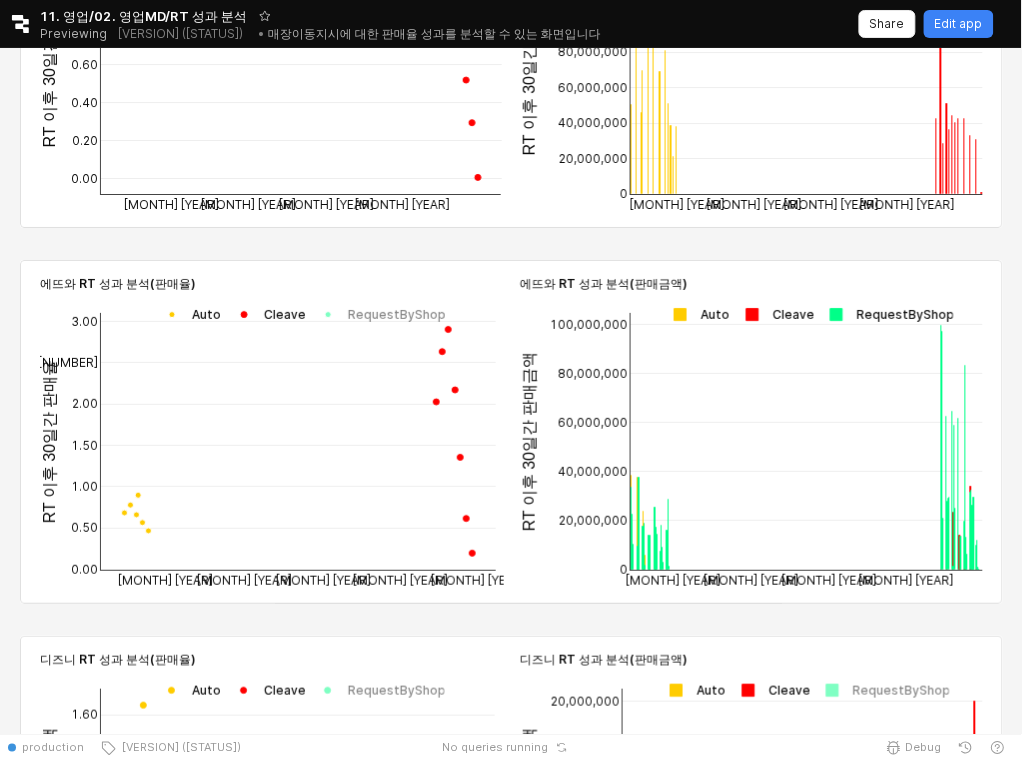 click at bounding box center (696, 314) 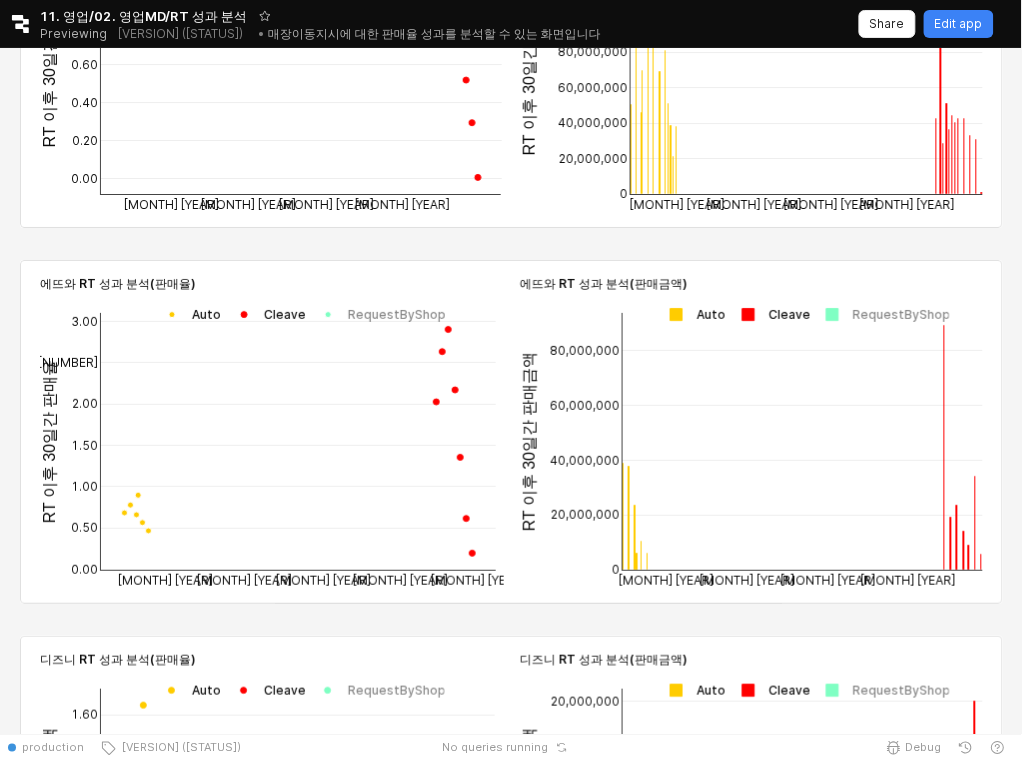click at bounding box center (692, 314) 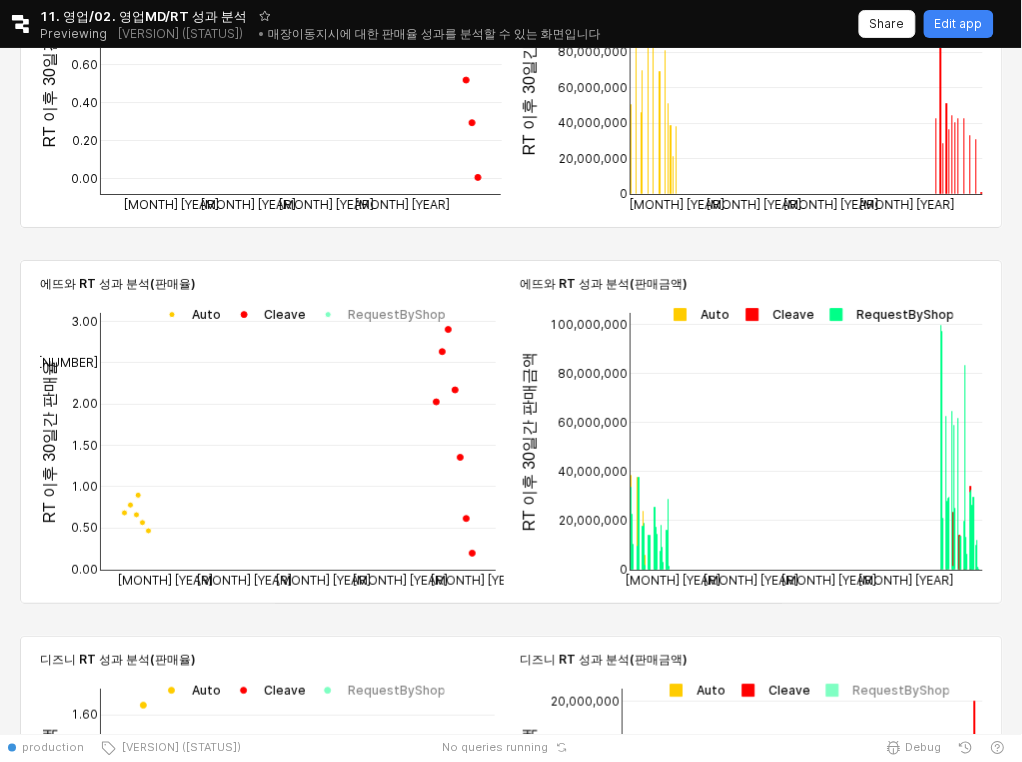 click at bounding box center [696, 314] 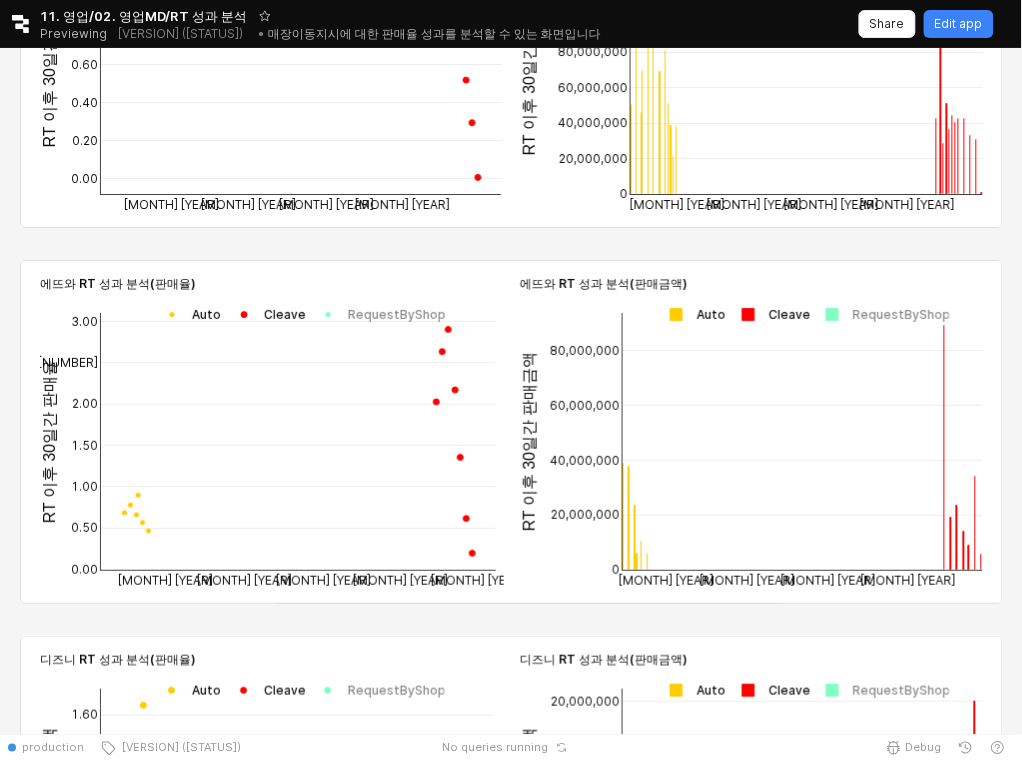 click at bounding box center [692, 314] 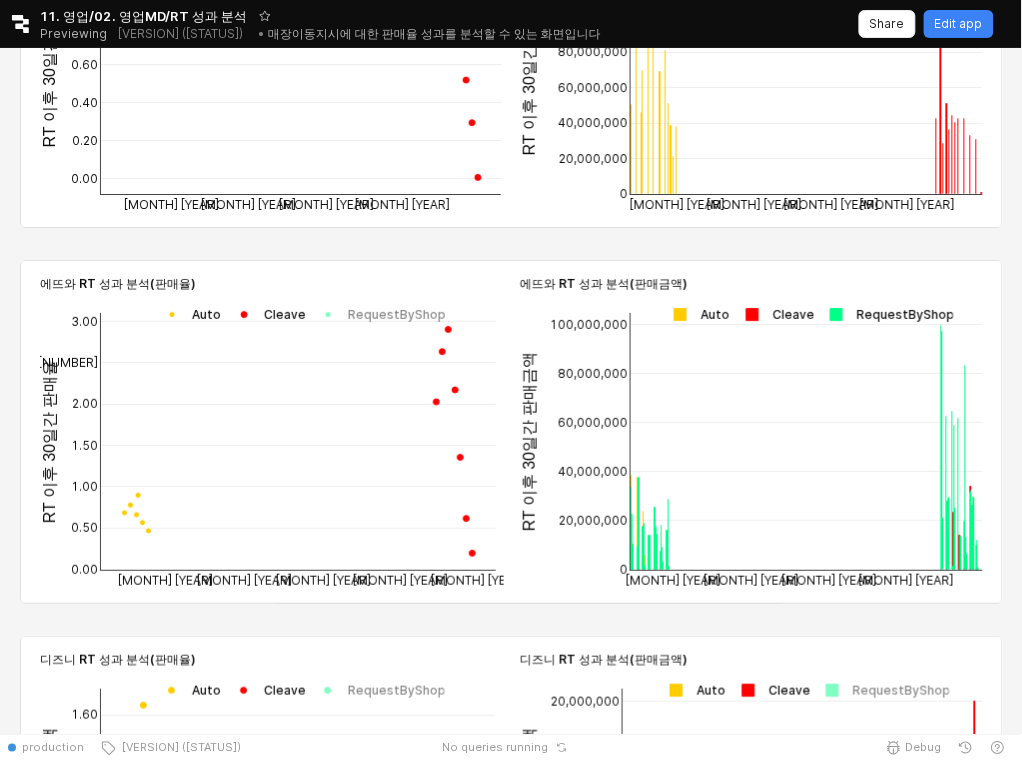 click at bounding box center [696, 314] 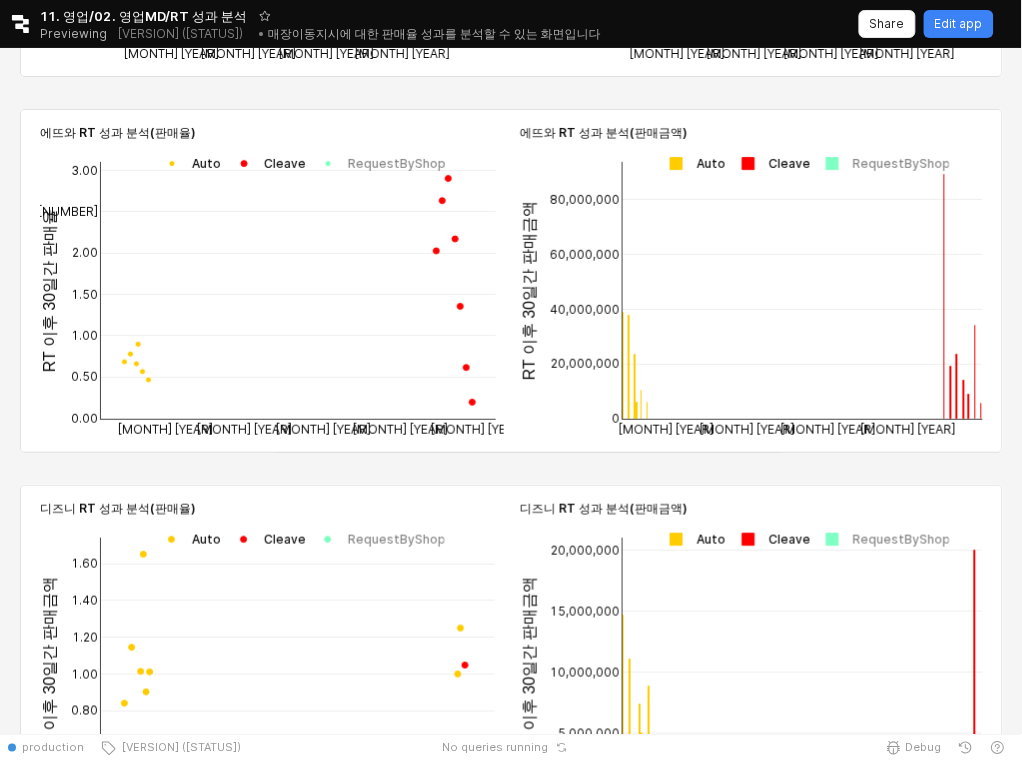 scroll, scrollTop: 1637, scrollLeft: 0, axis: vertical 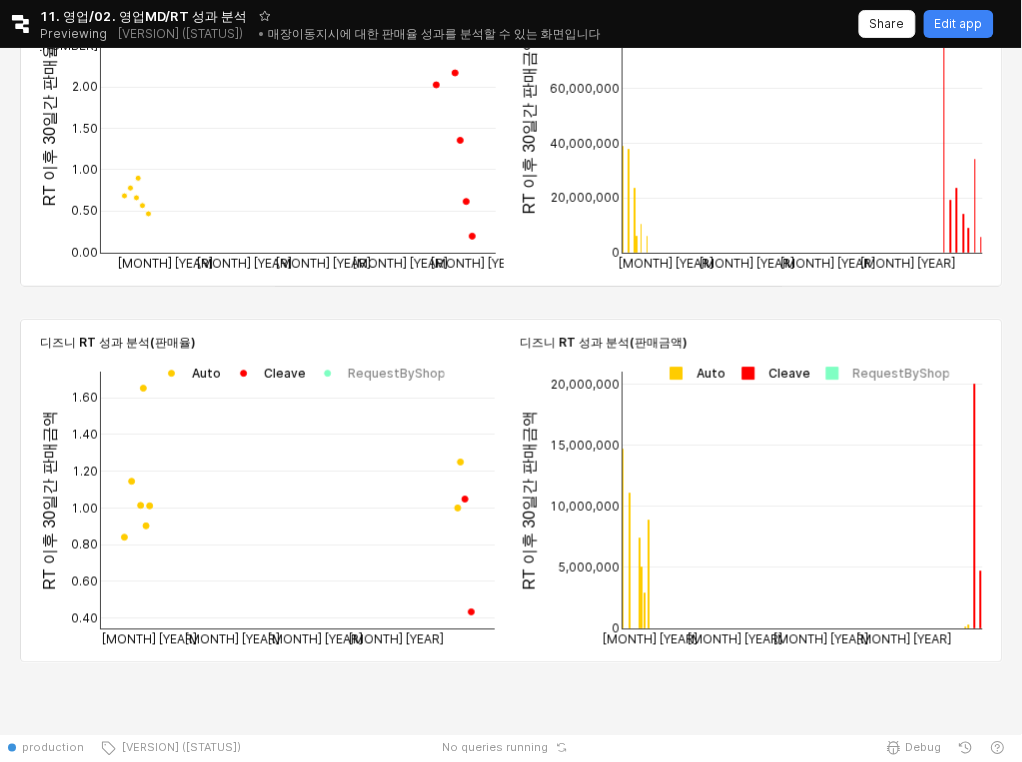click at bounding box center (692, 373) 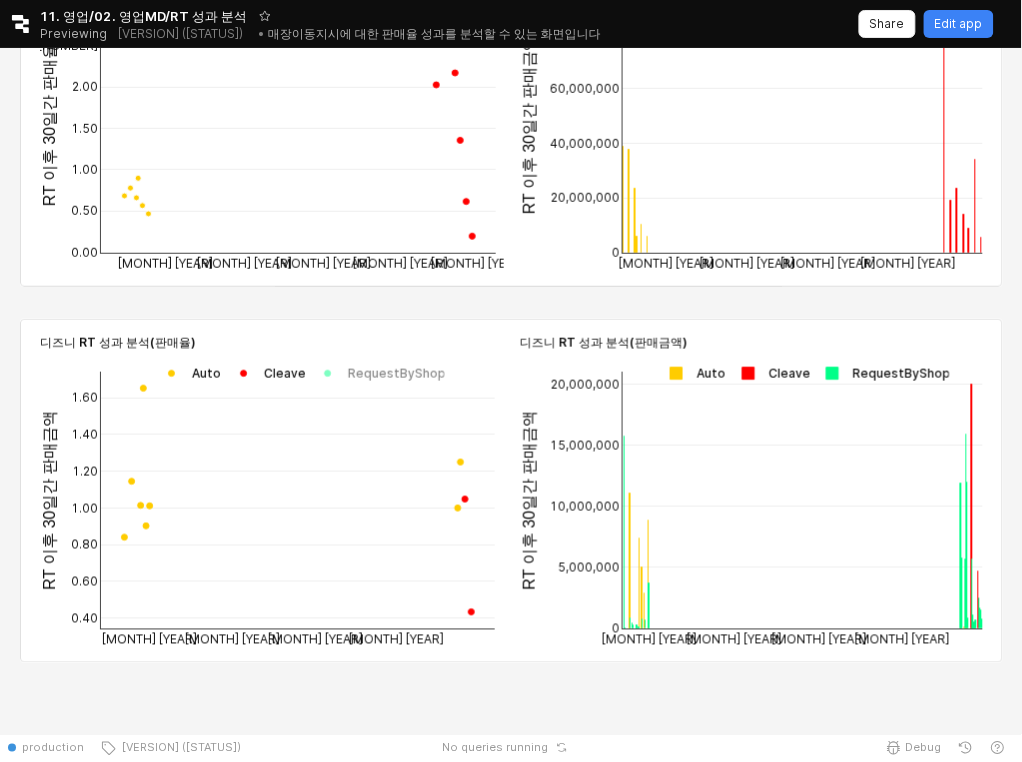 click at bounding box center [692, 373] 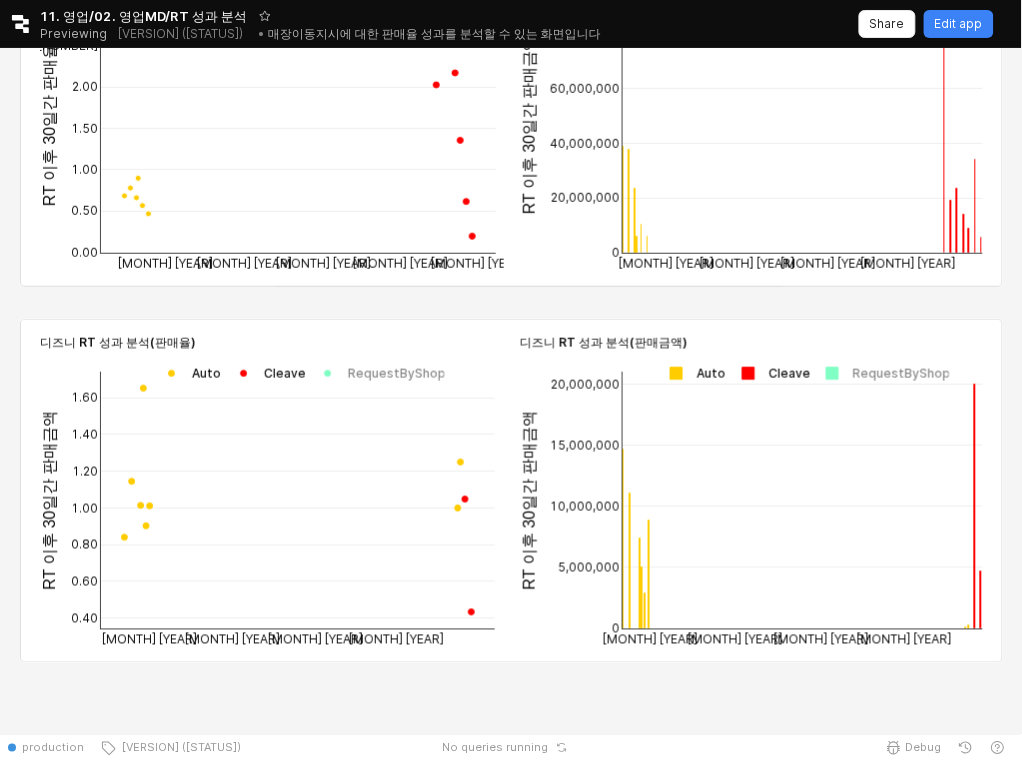 click at bounding box center [692, 373] 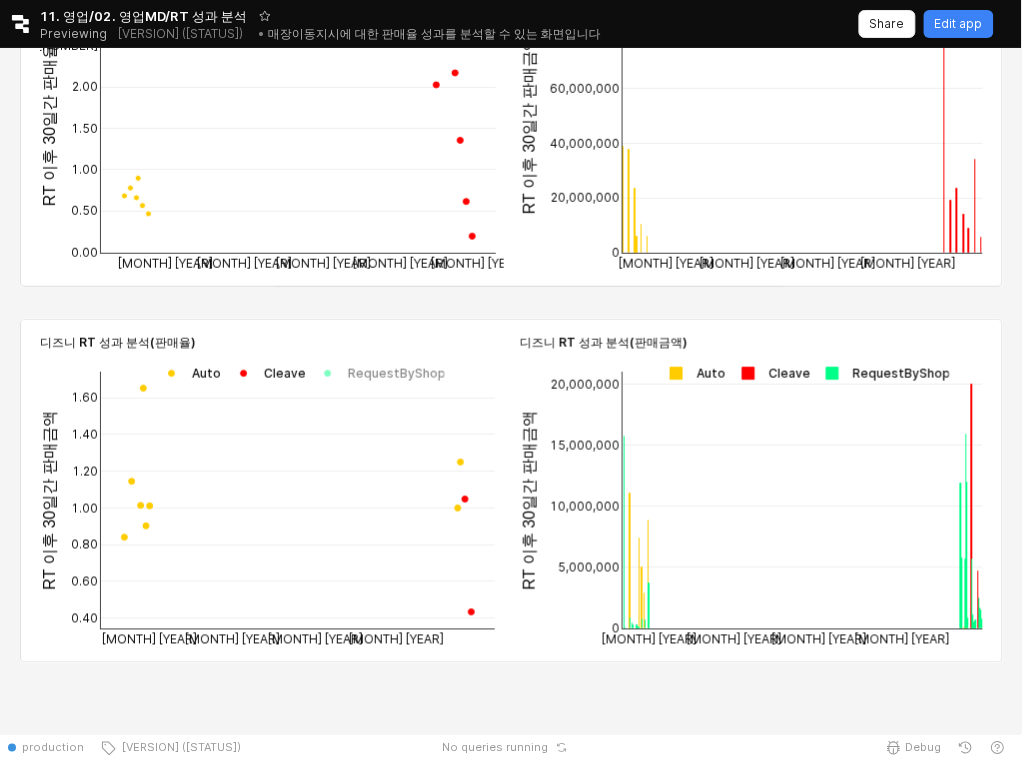 click at bounding box center (692, 373) 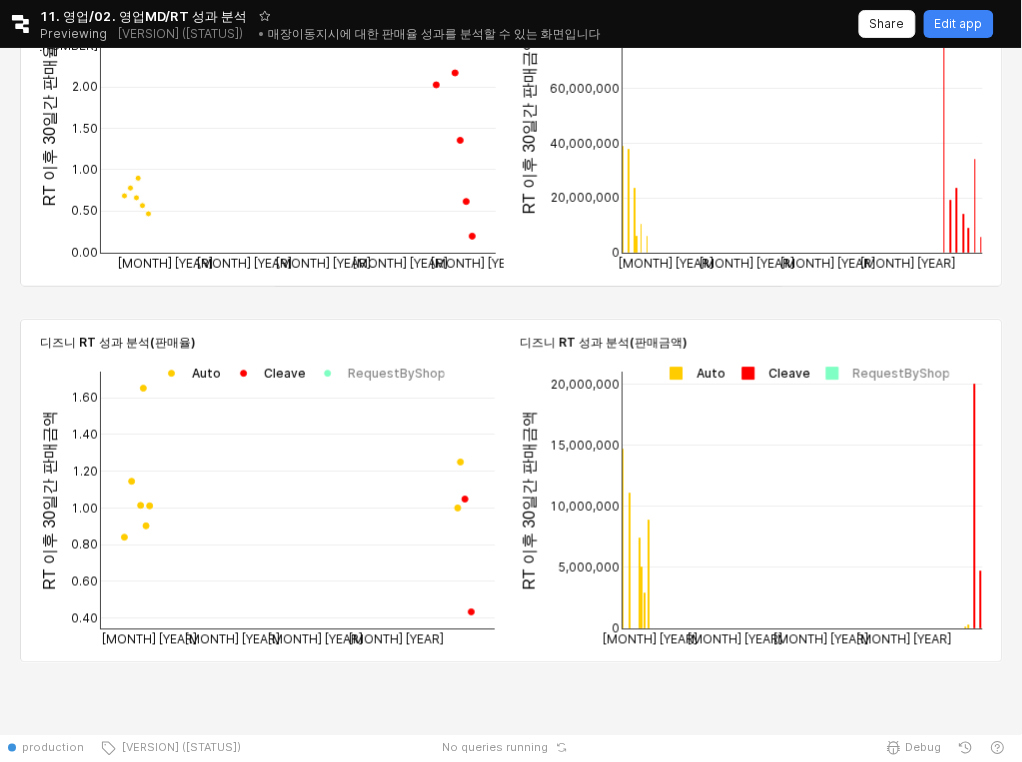 click at bounding box center [692, 373] 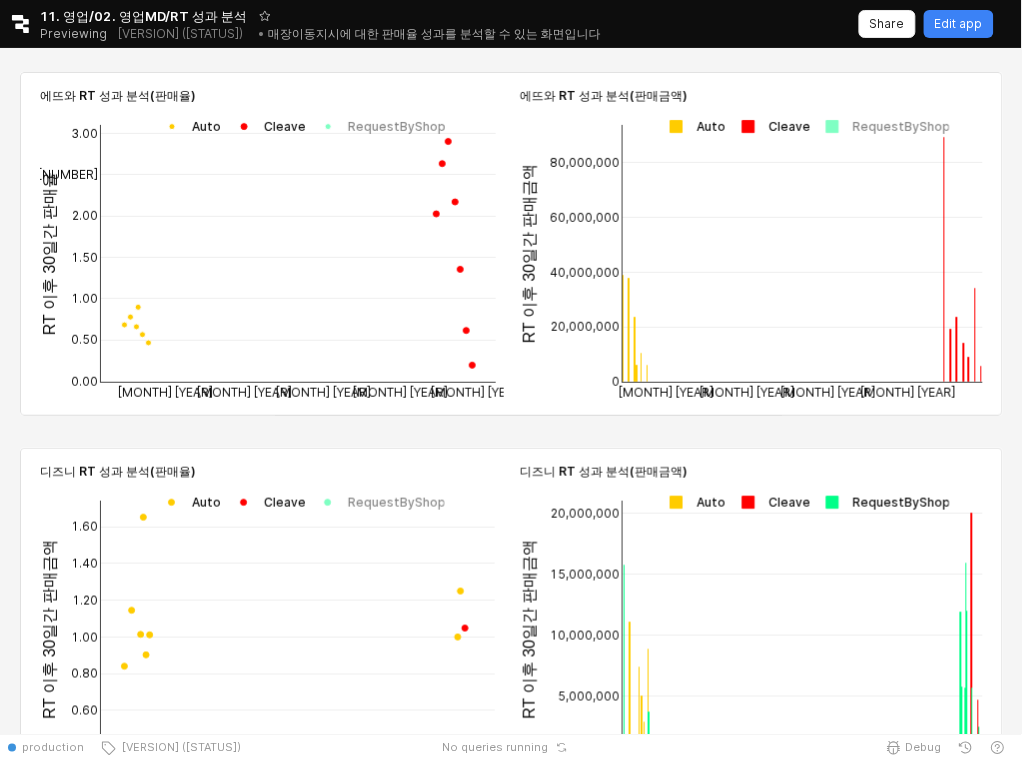 scroll, scrollTop: 1353, scrollLeft: 0, axis: vertical 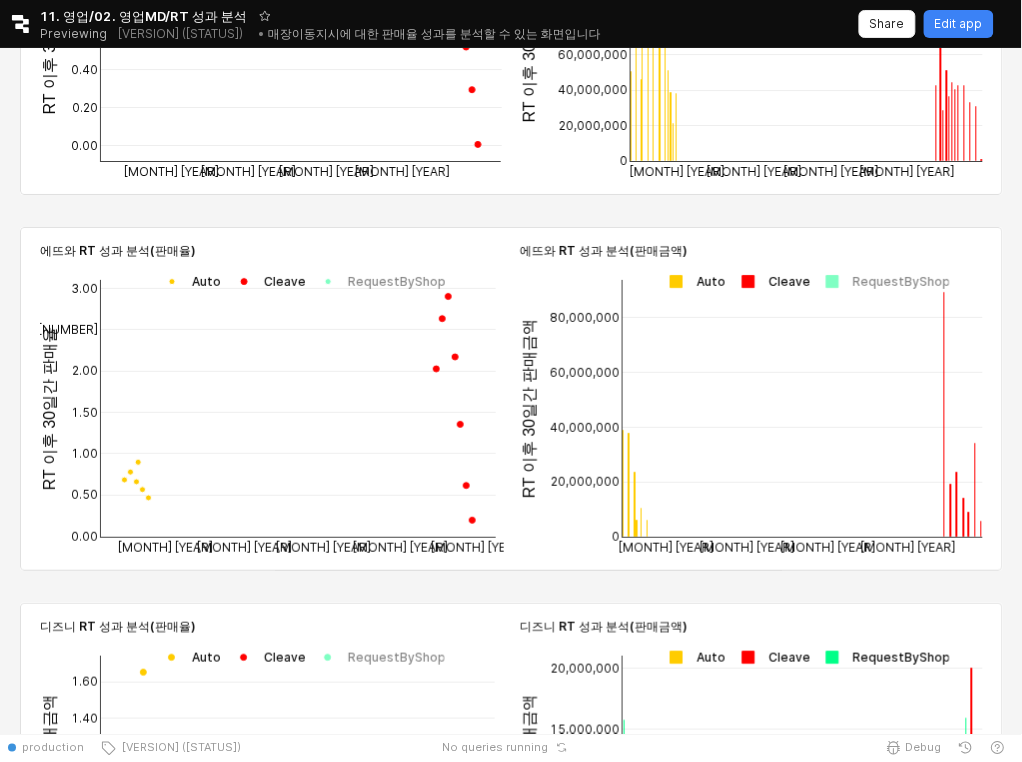 click at bounding box center (692, 281) 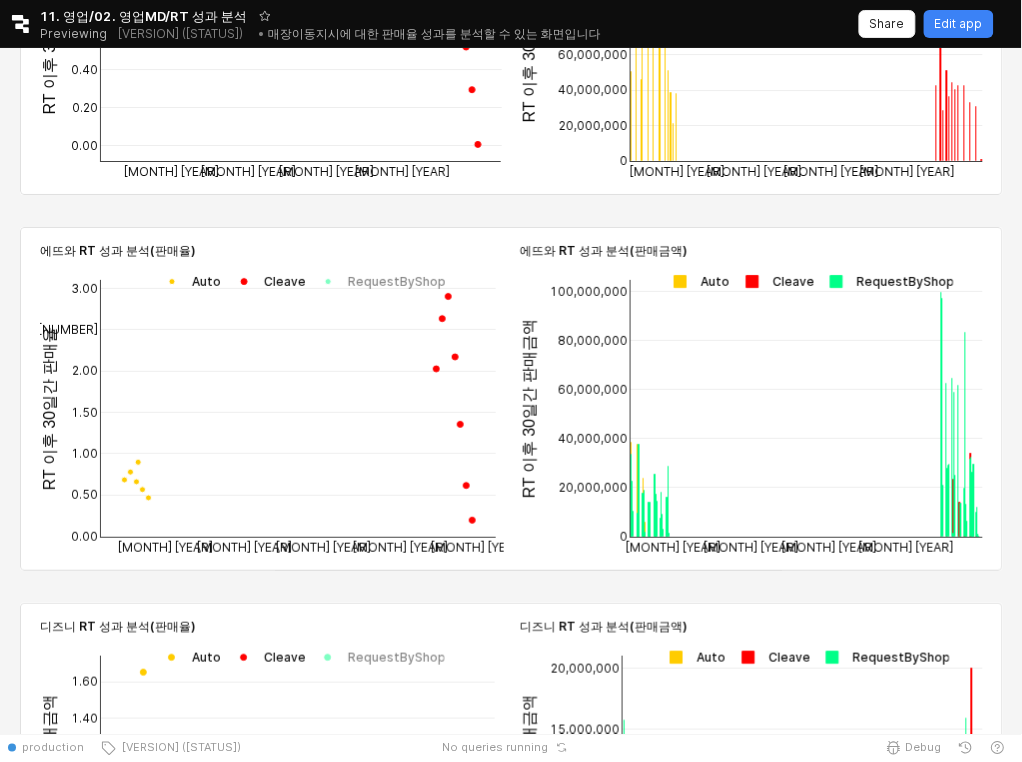 click at bounding box center (696, 281) 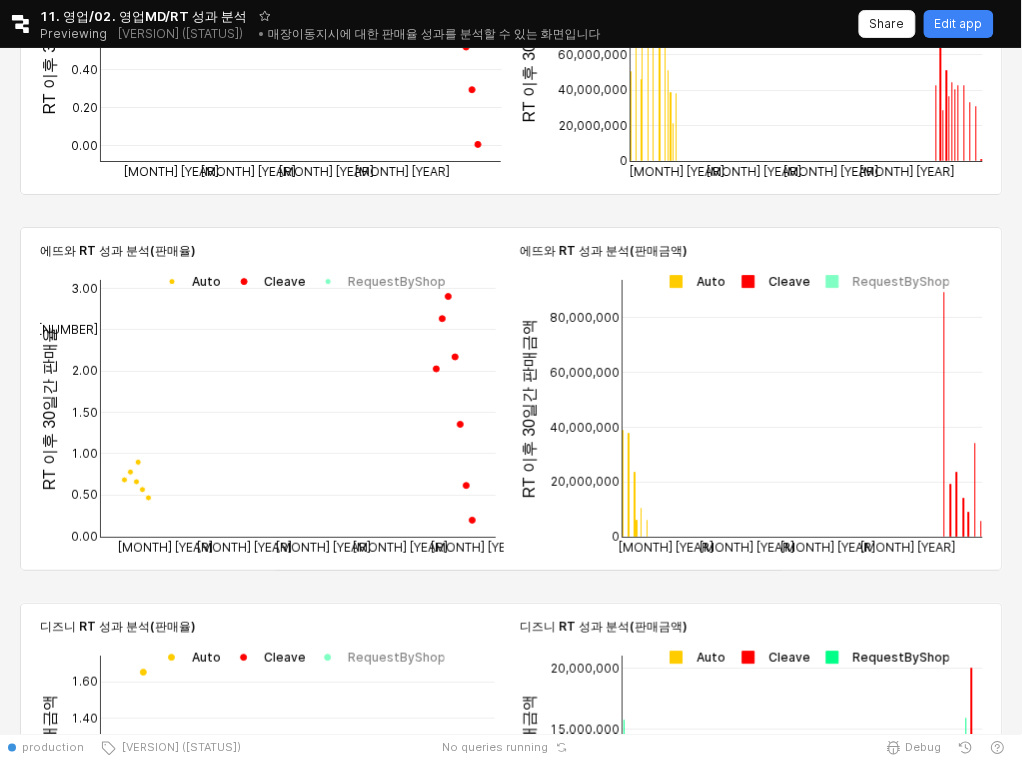 click at bounding box center [692, 281] 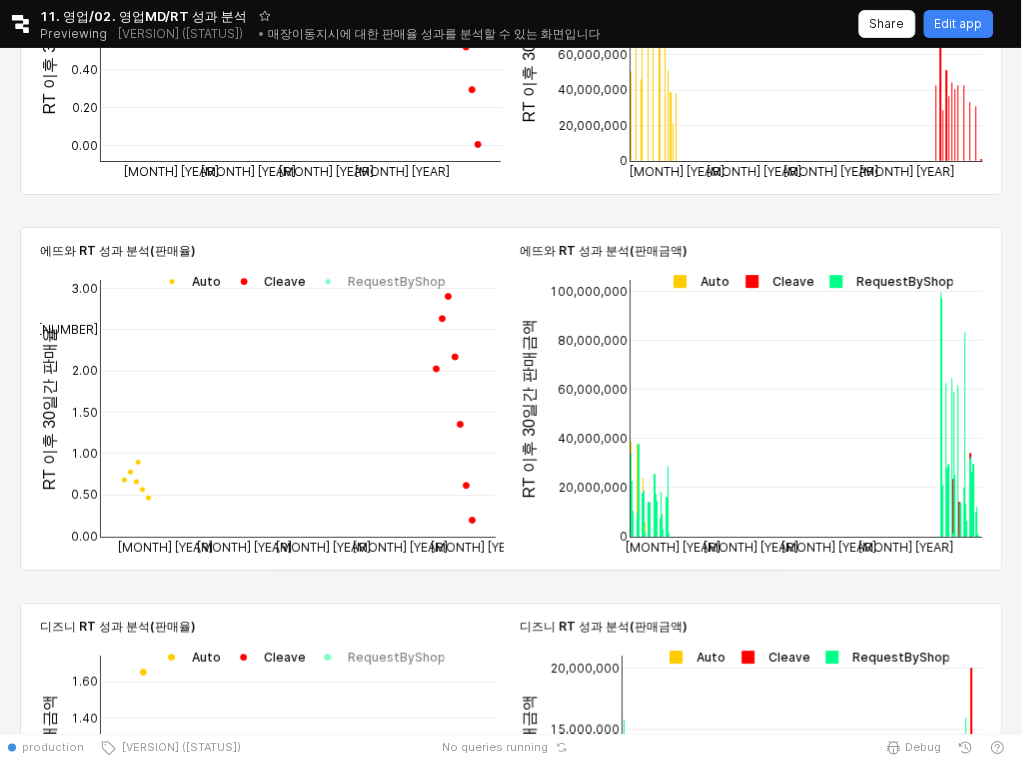 click at bounding box center (696, 281) 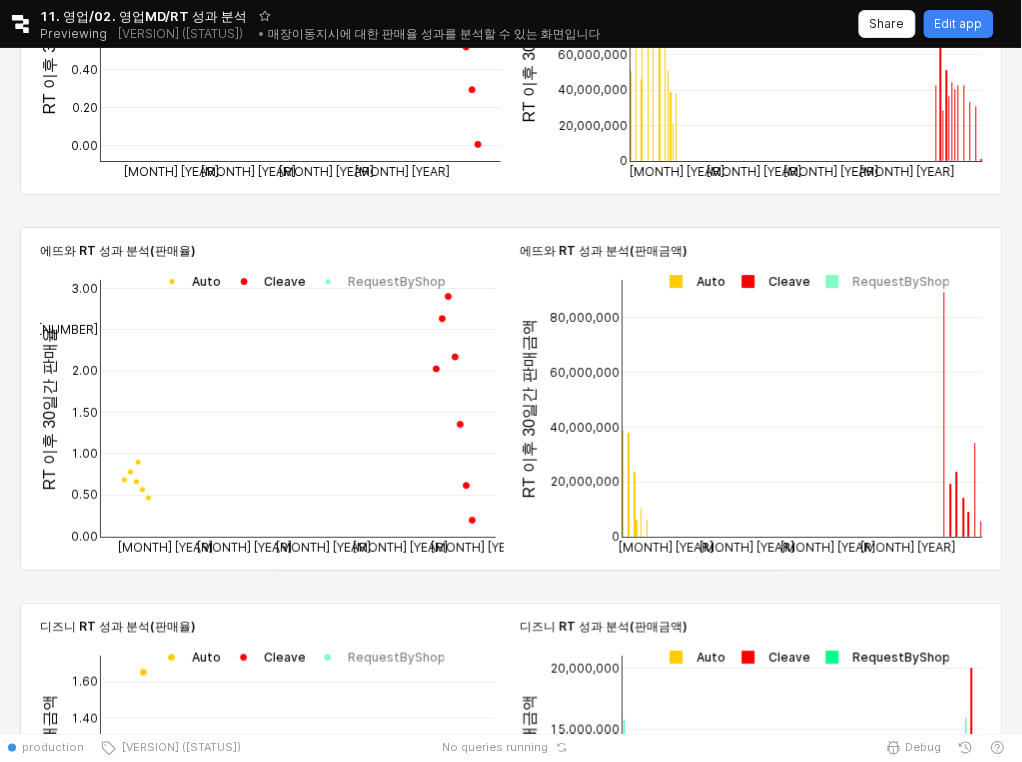 click at bounding box center [692, 657] 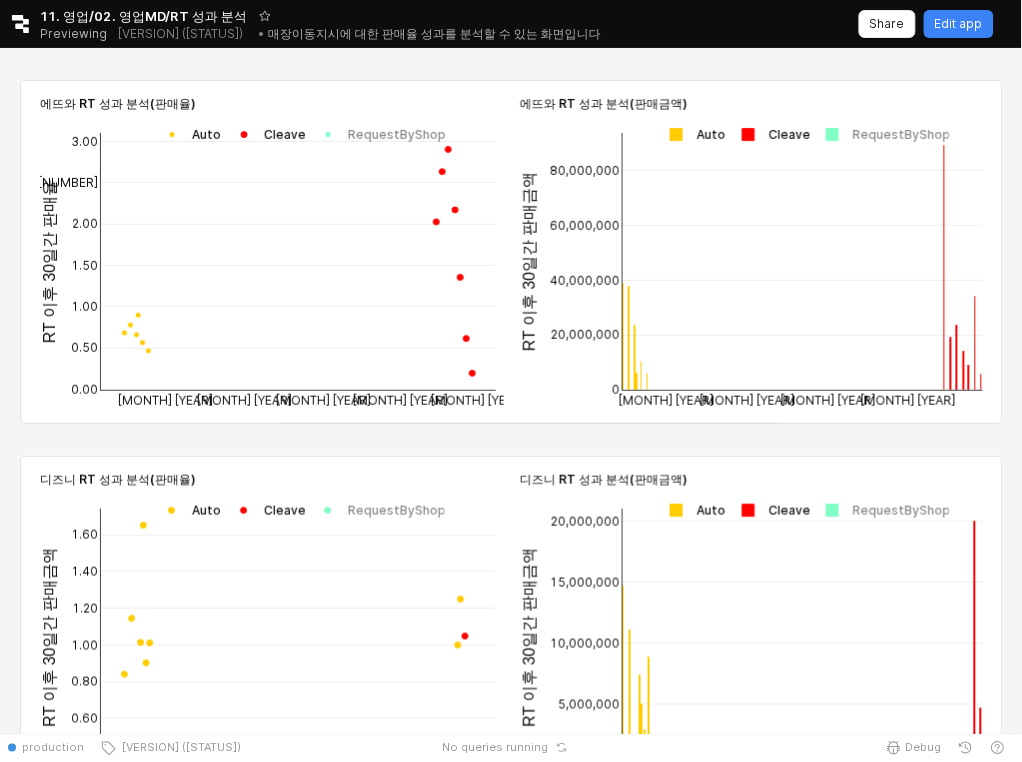 scroll, scrollTop: 1637, scrollLeft: 0, axis: vertical 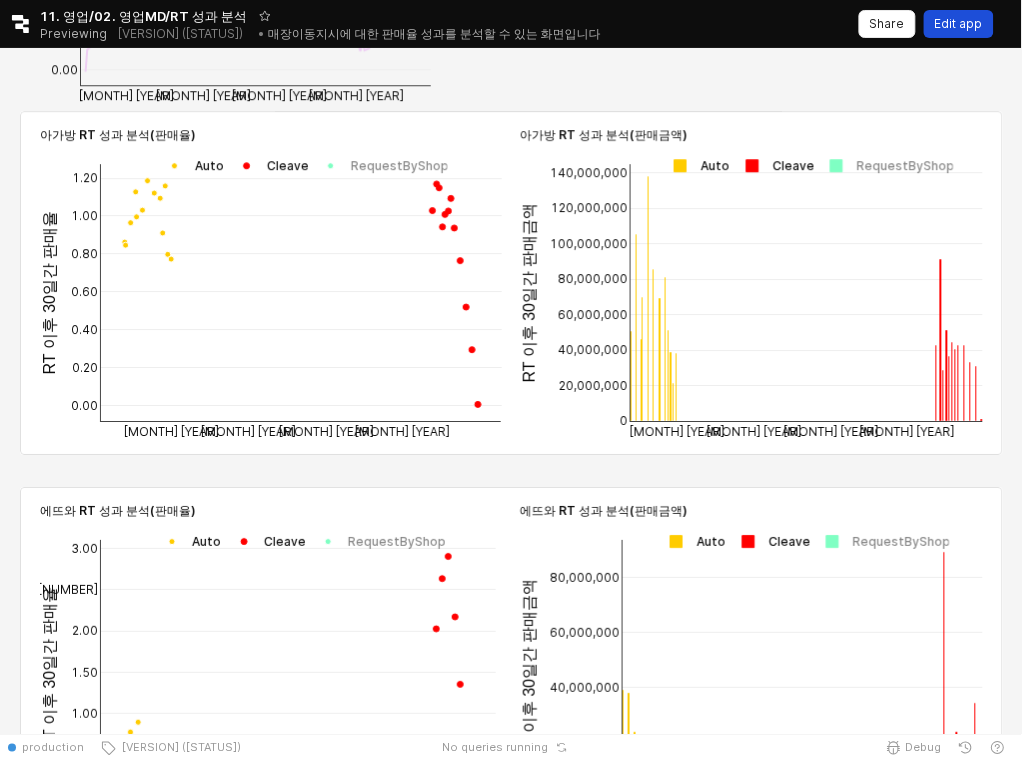 click on "Edit app" at bounding box center (959, 24) 